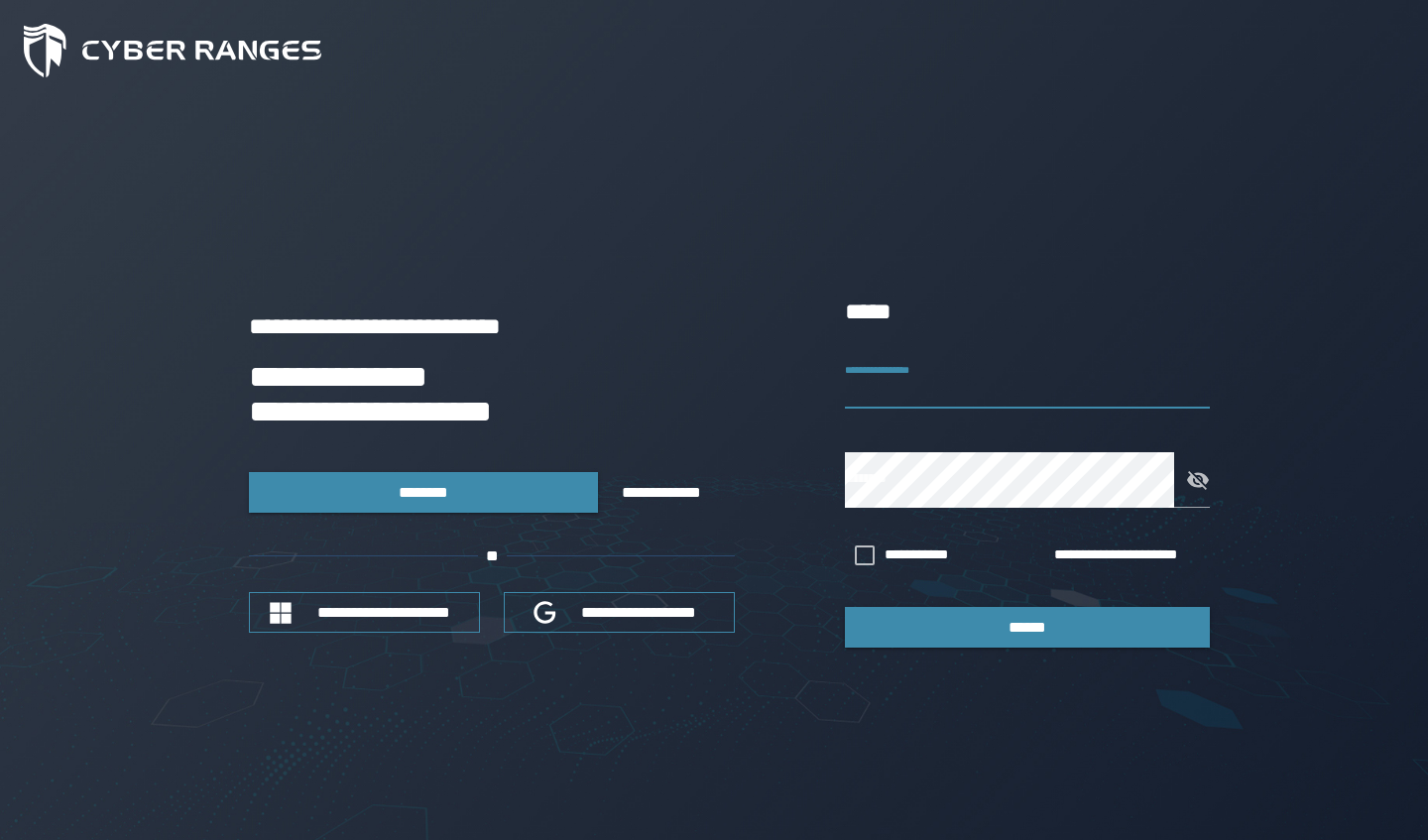 scroll, scrollTop: 0, scrollLeft: 0, axis: both 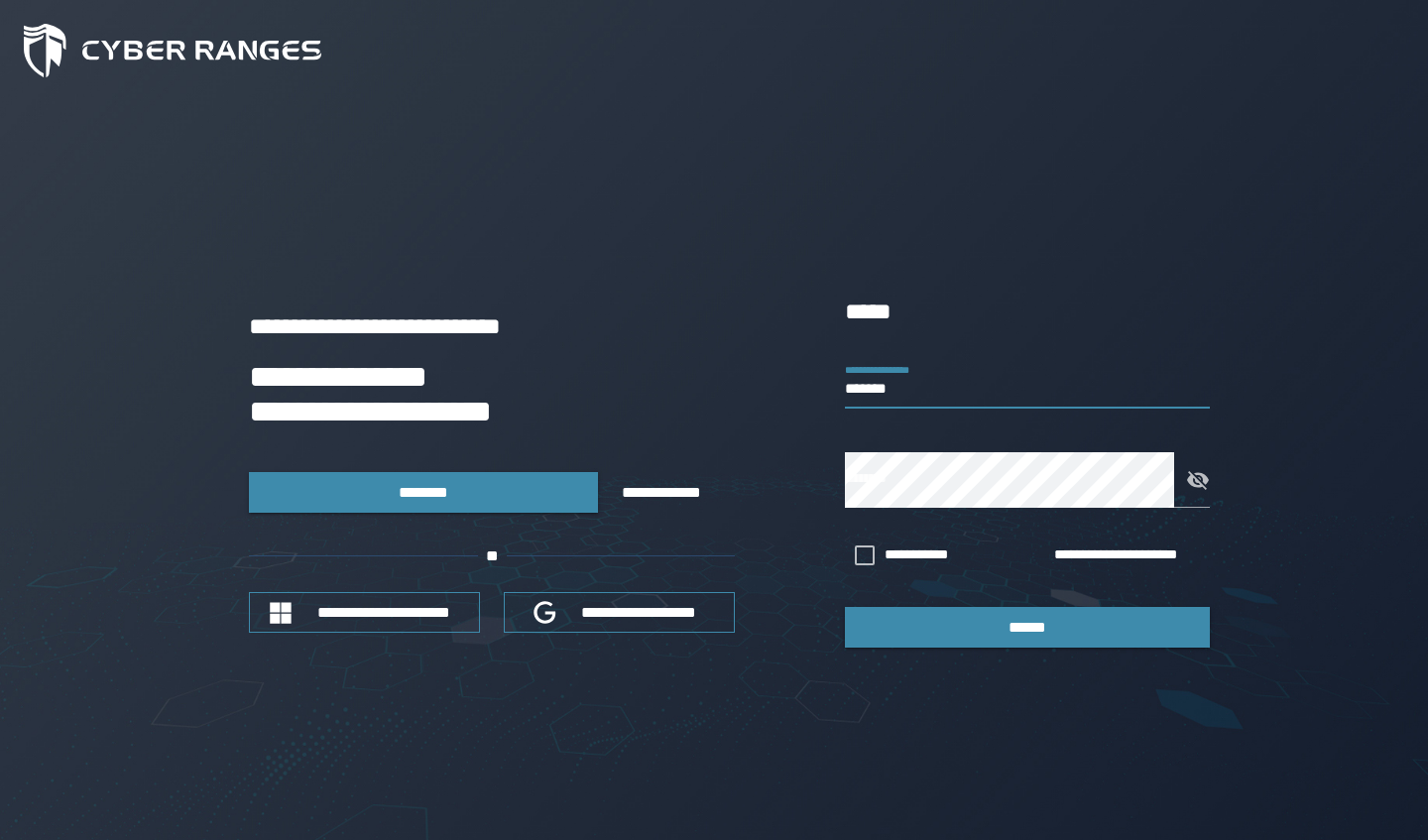 click on "**********" at bounding box center [714, 470] 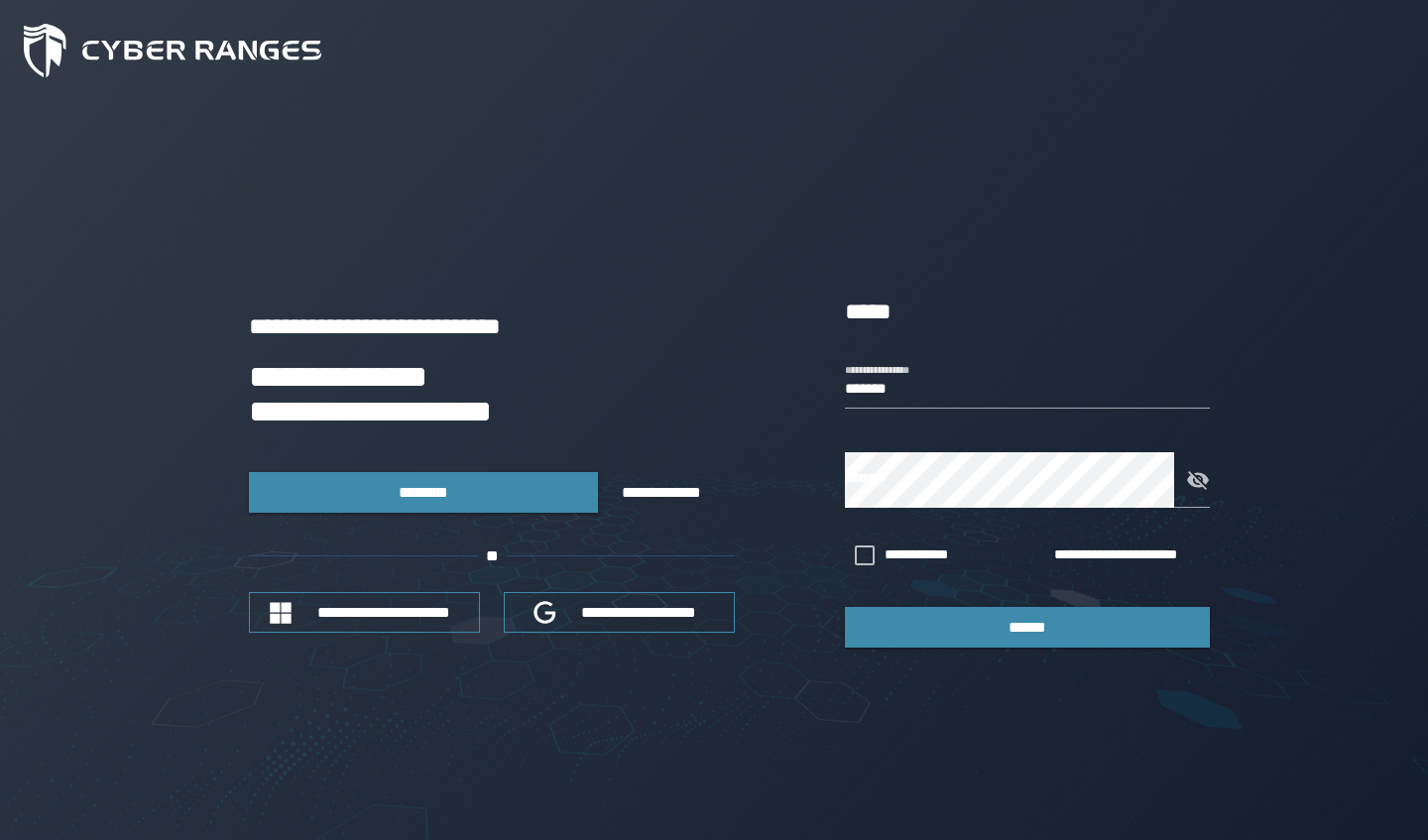 click on "*******" at bounding box center (1027, 381) 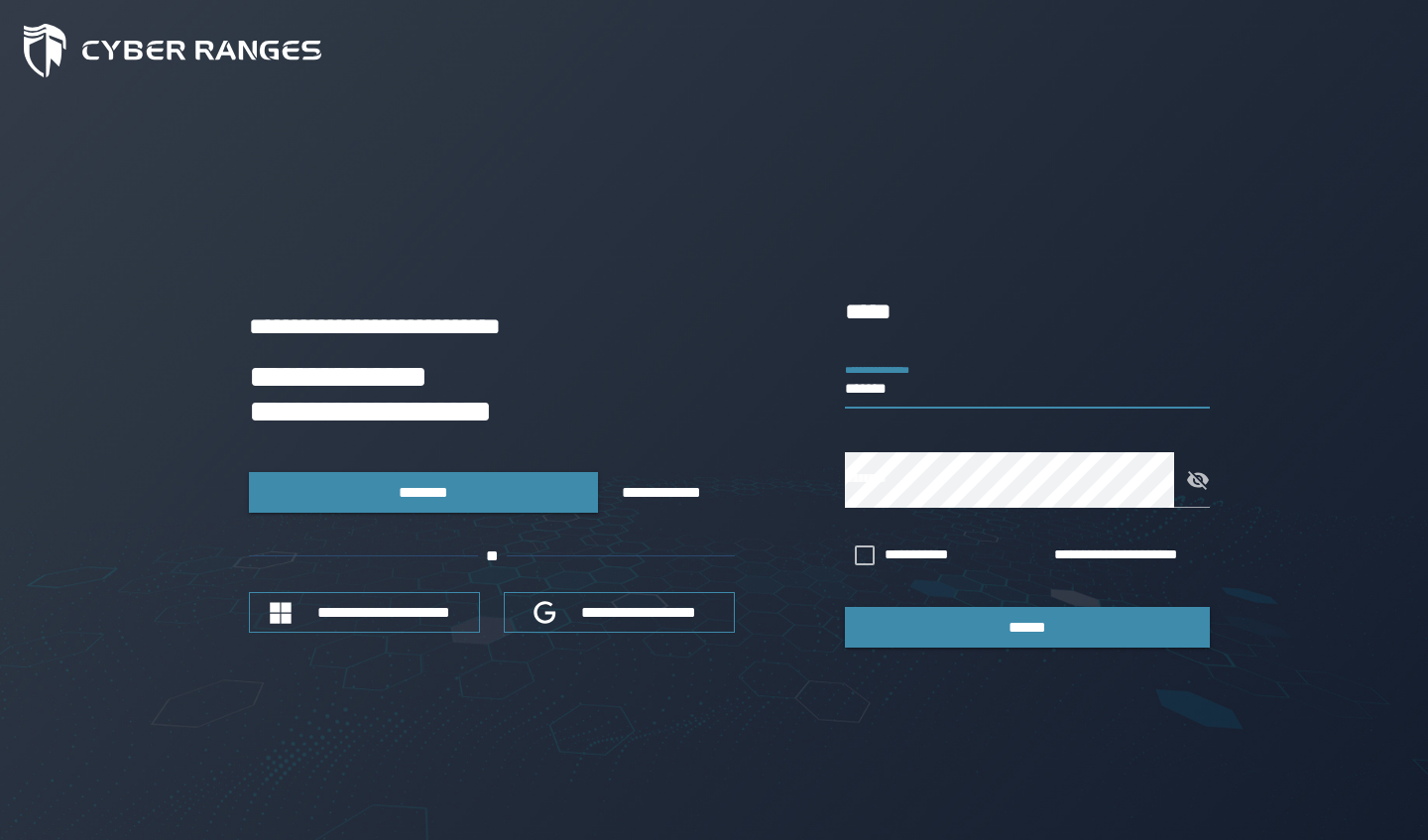 click on "*******" at bounding box center [1027, 381] 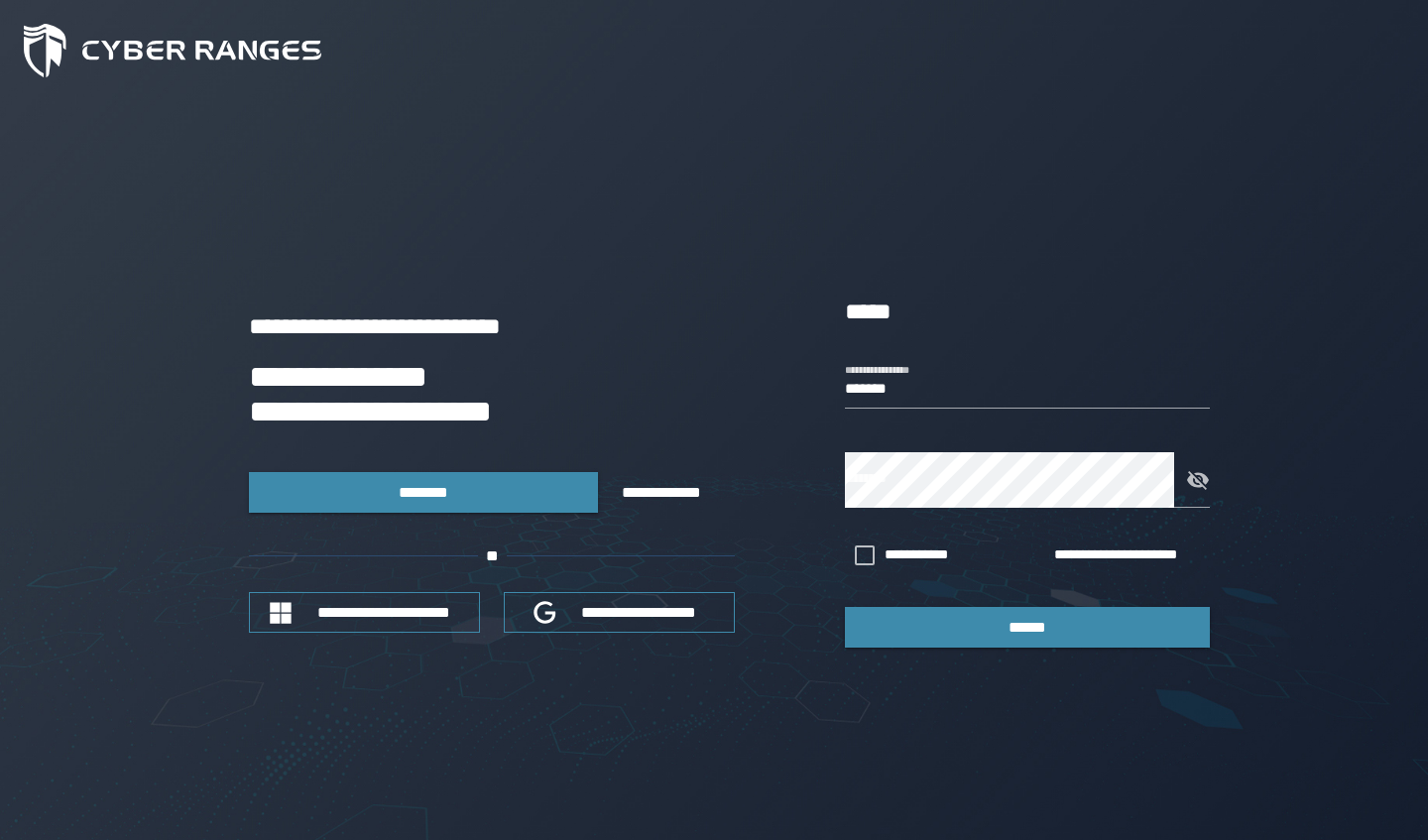 click on "*******" at bounding box center [1027, 381] 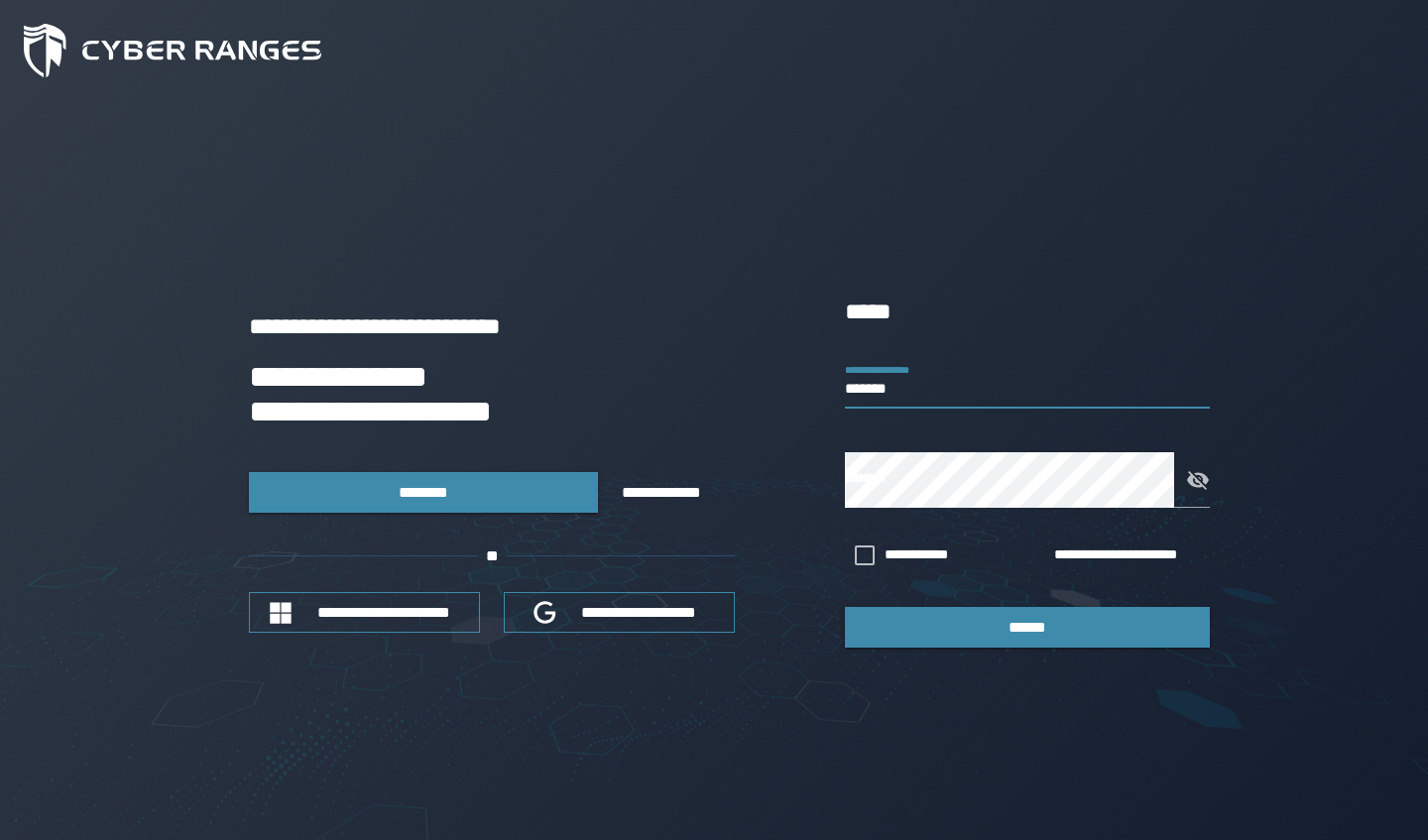 click on "*******" at bounding box center [1027, 381] 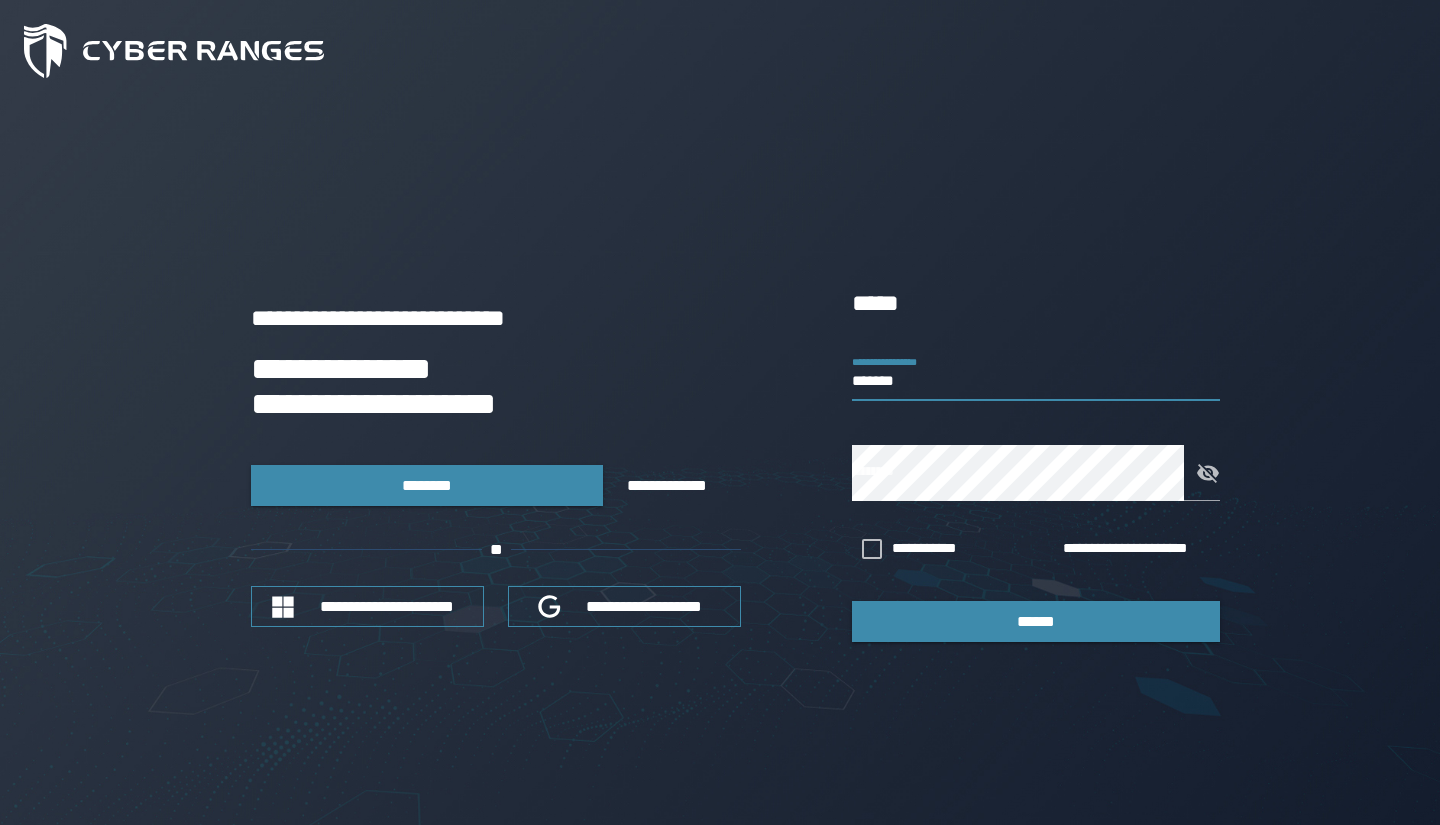 click on "*******" at bounding box center [1036, 373] 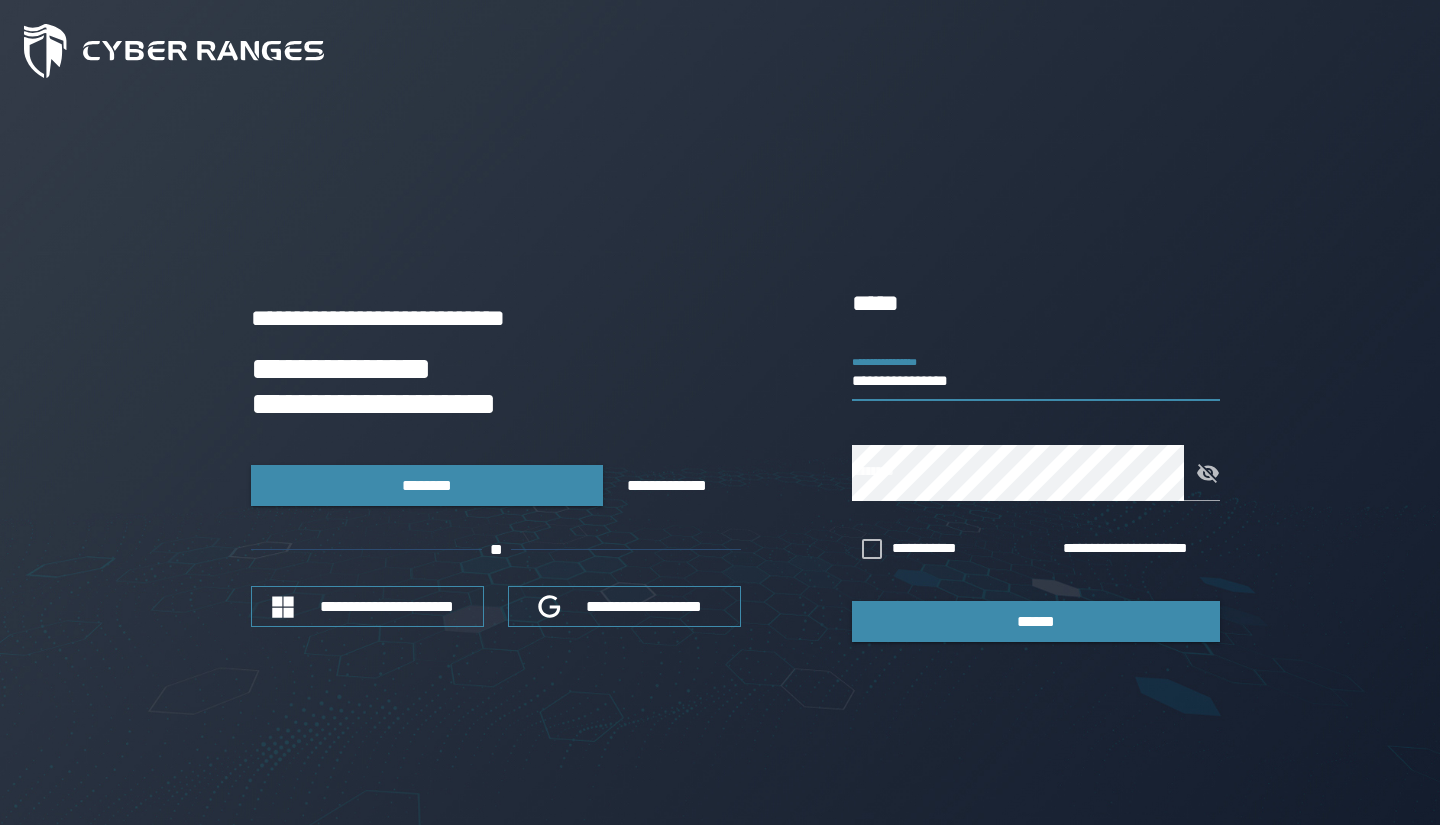 type on "**********" 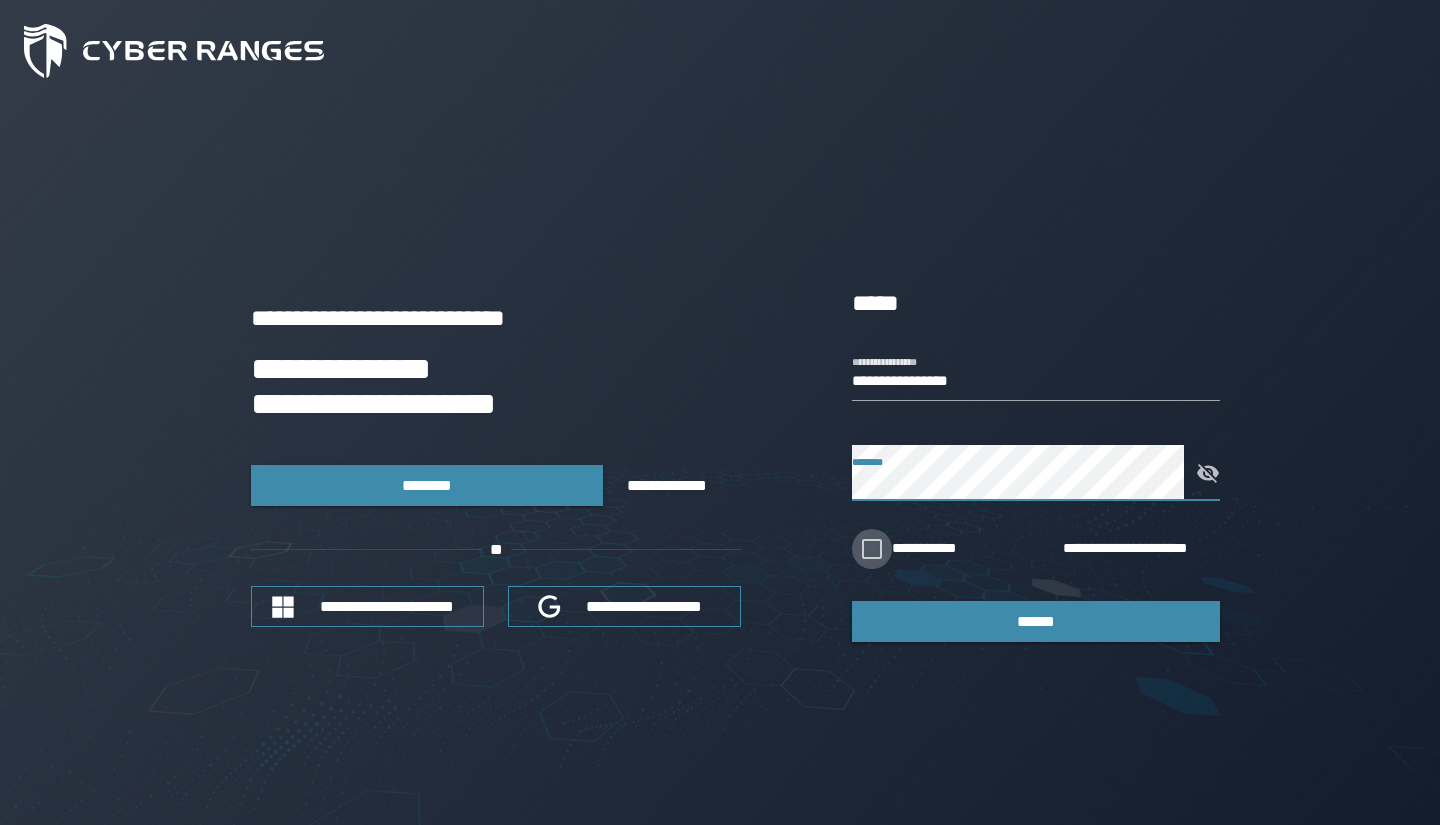 click at bounding box center (872, 549) 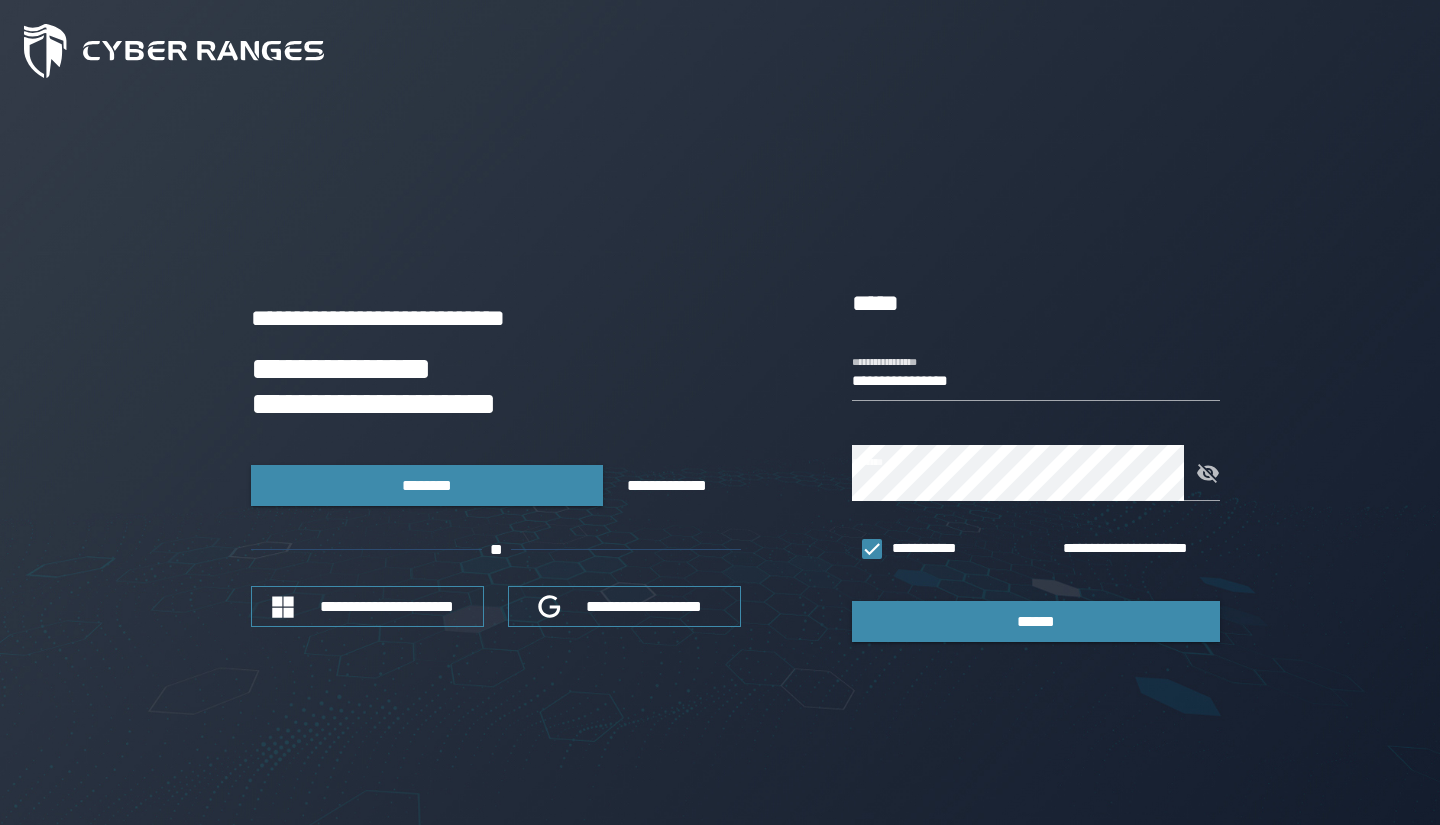 click on "[FIRST] [LAST] [ADDRESS] [CITY] [STATE] [ZIP]" at bounding box center [1036, 463] 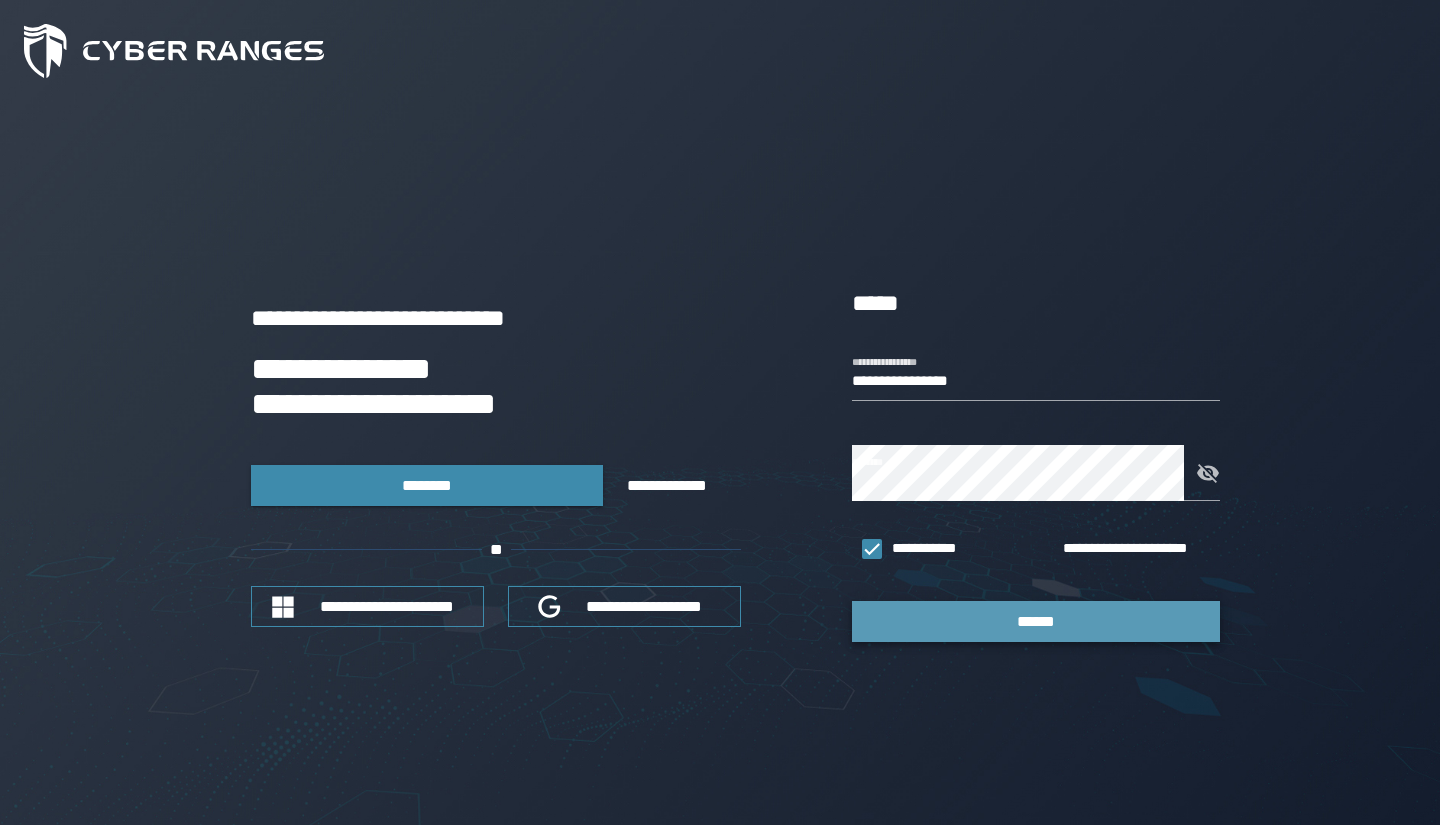 click on "******" at bounding box center [1036, 621] 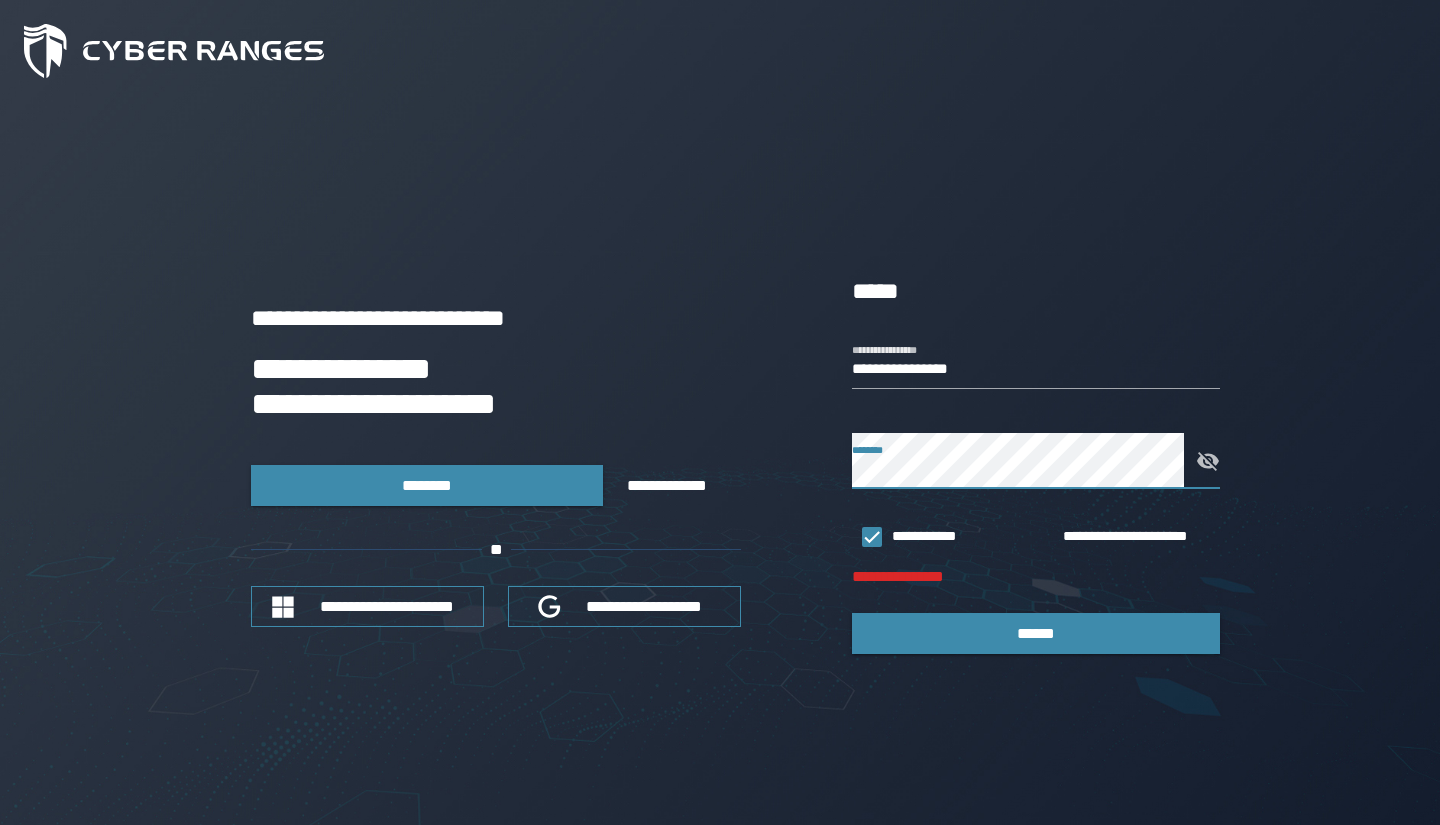 click 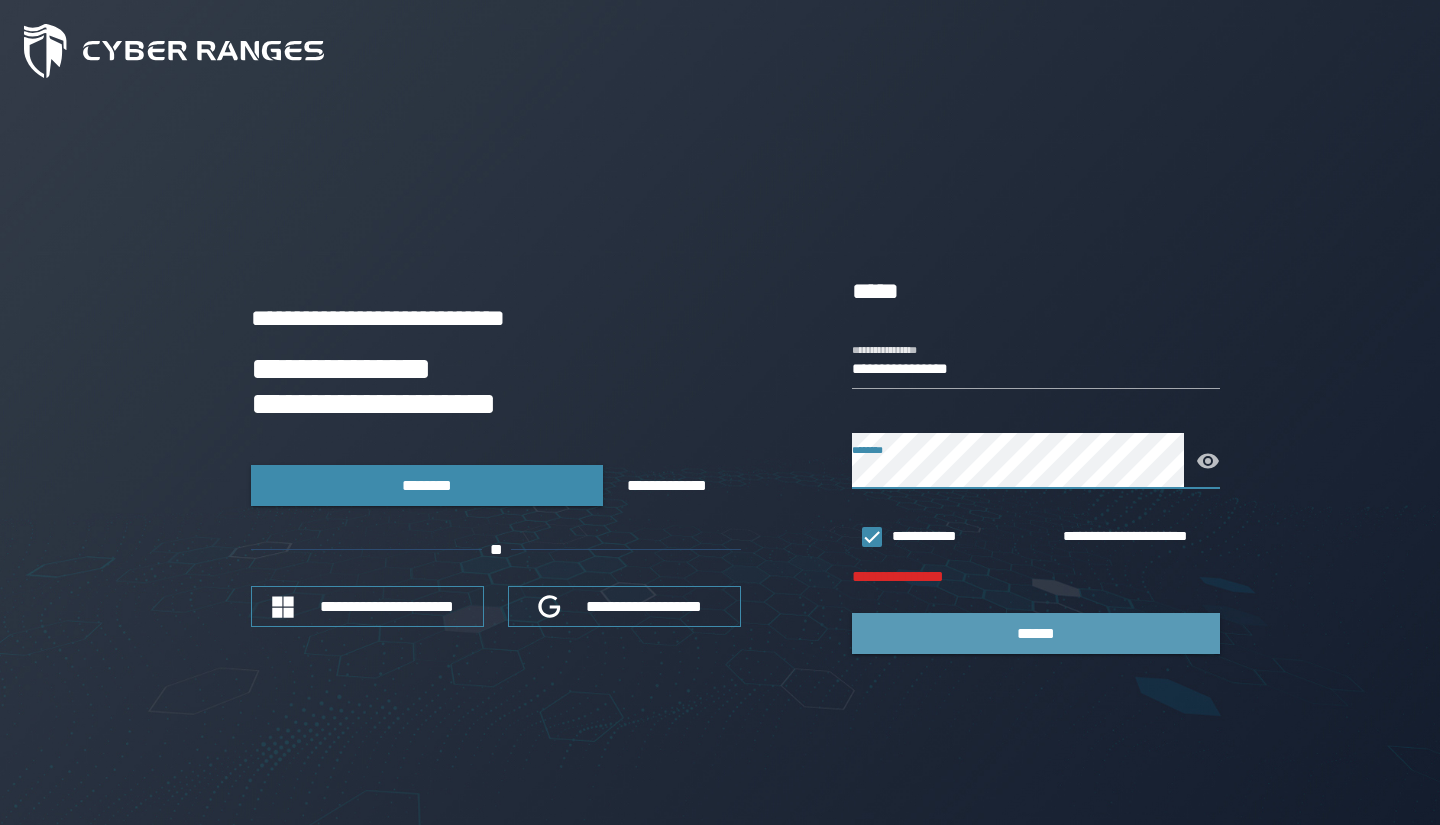 click on "******" at bounding box center (1036, 633) 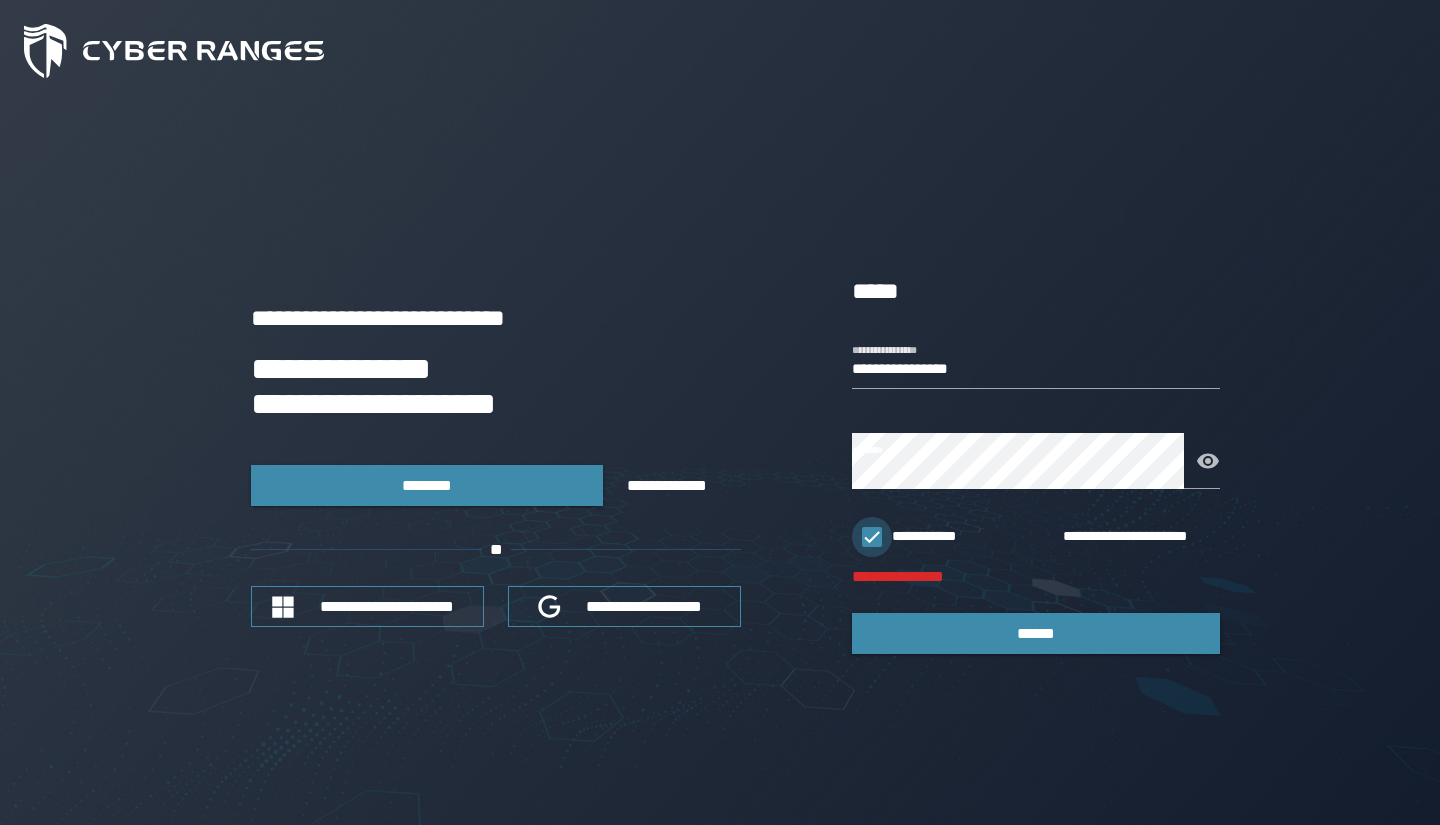 click 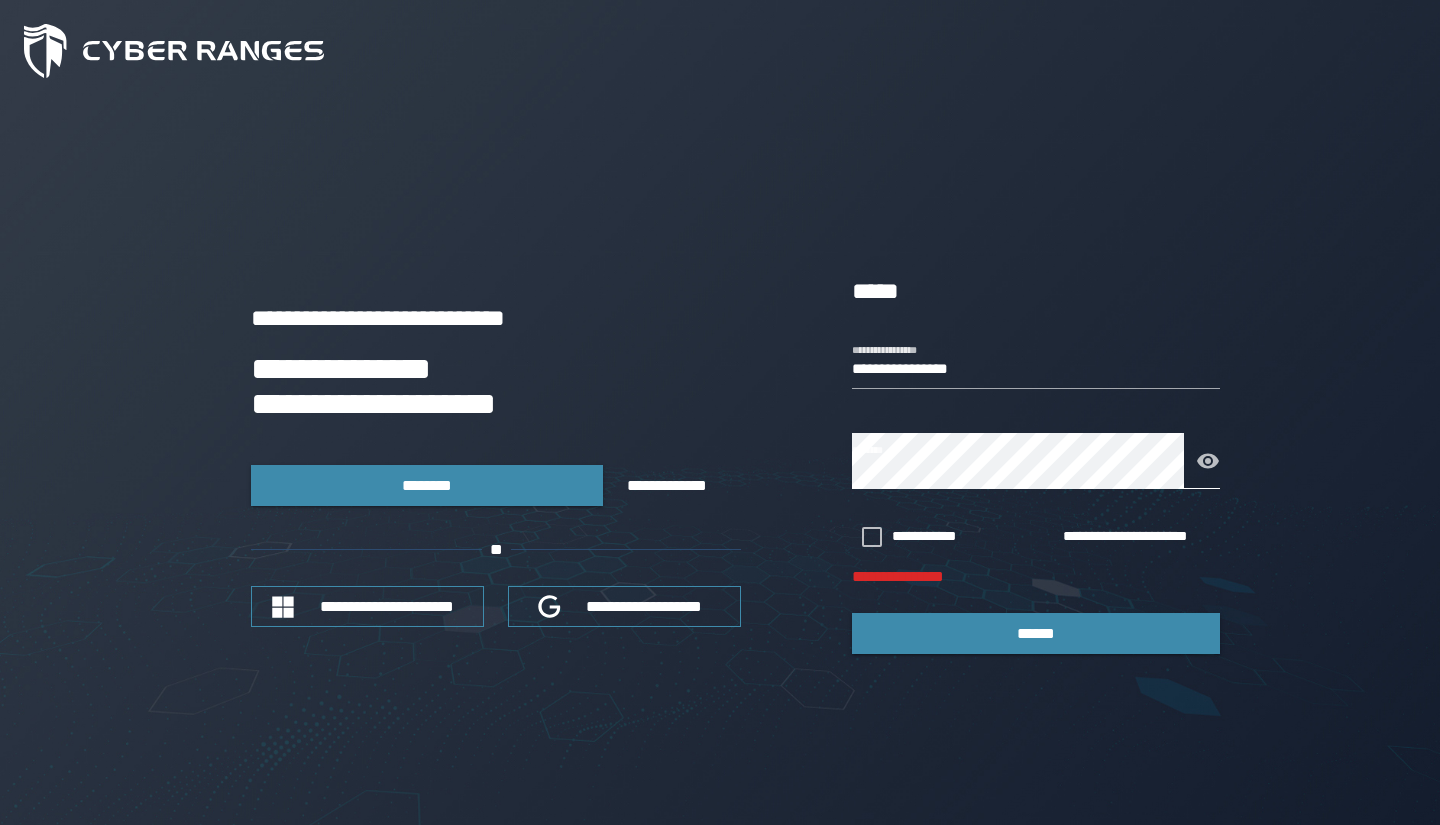 click 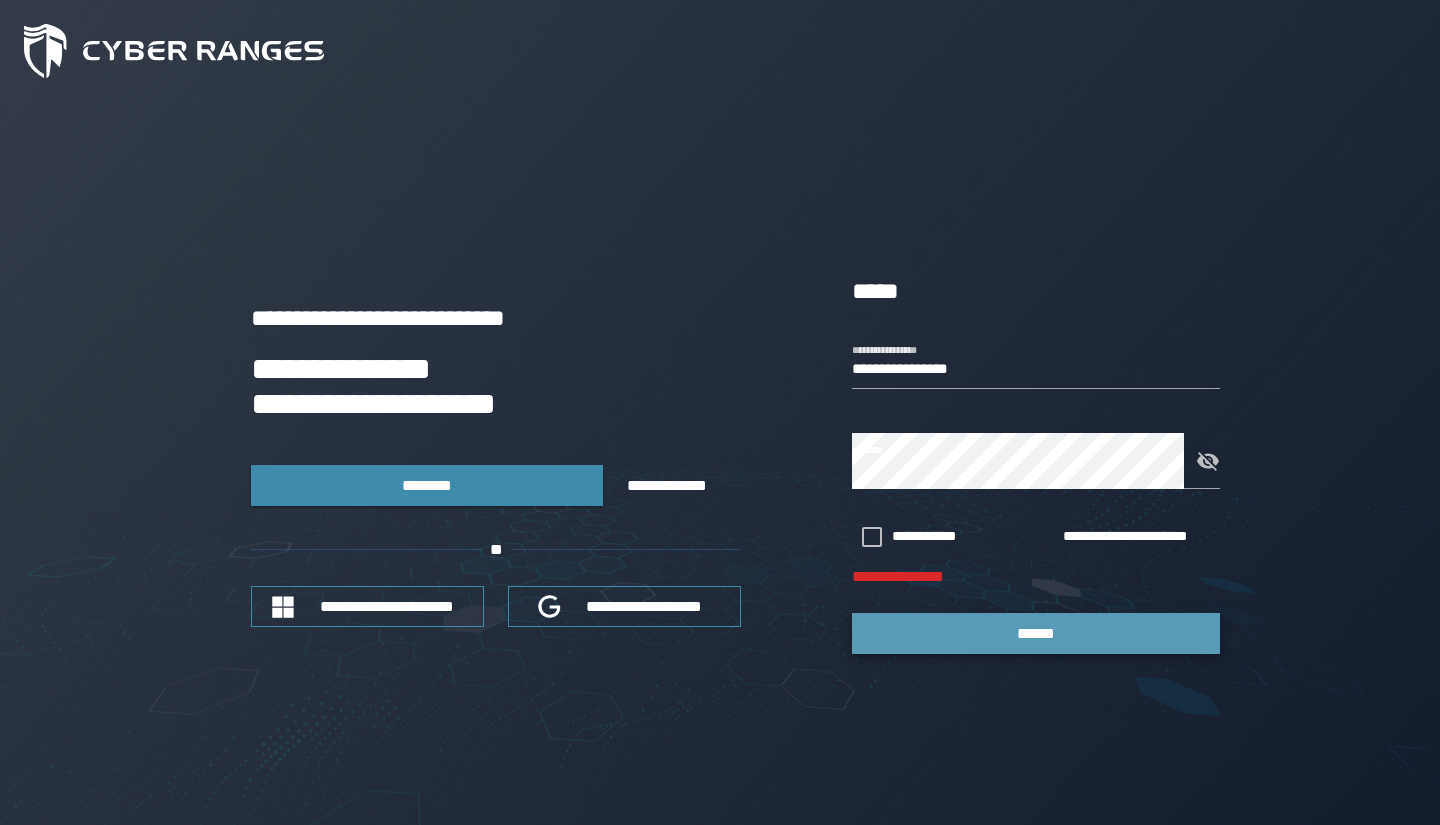click on "******" at bounding box center (1036, 633) 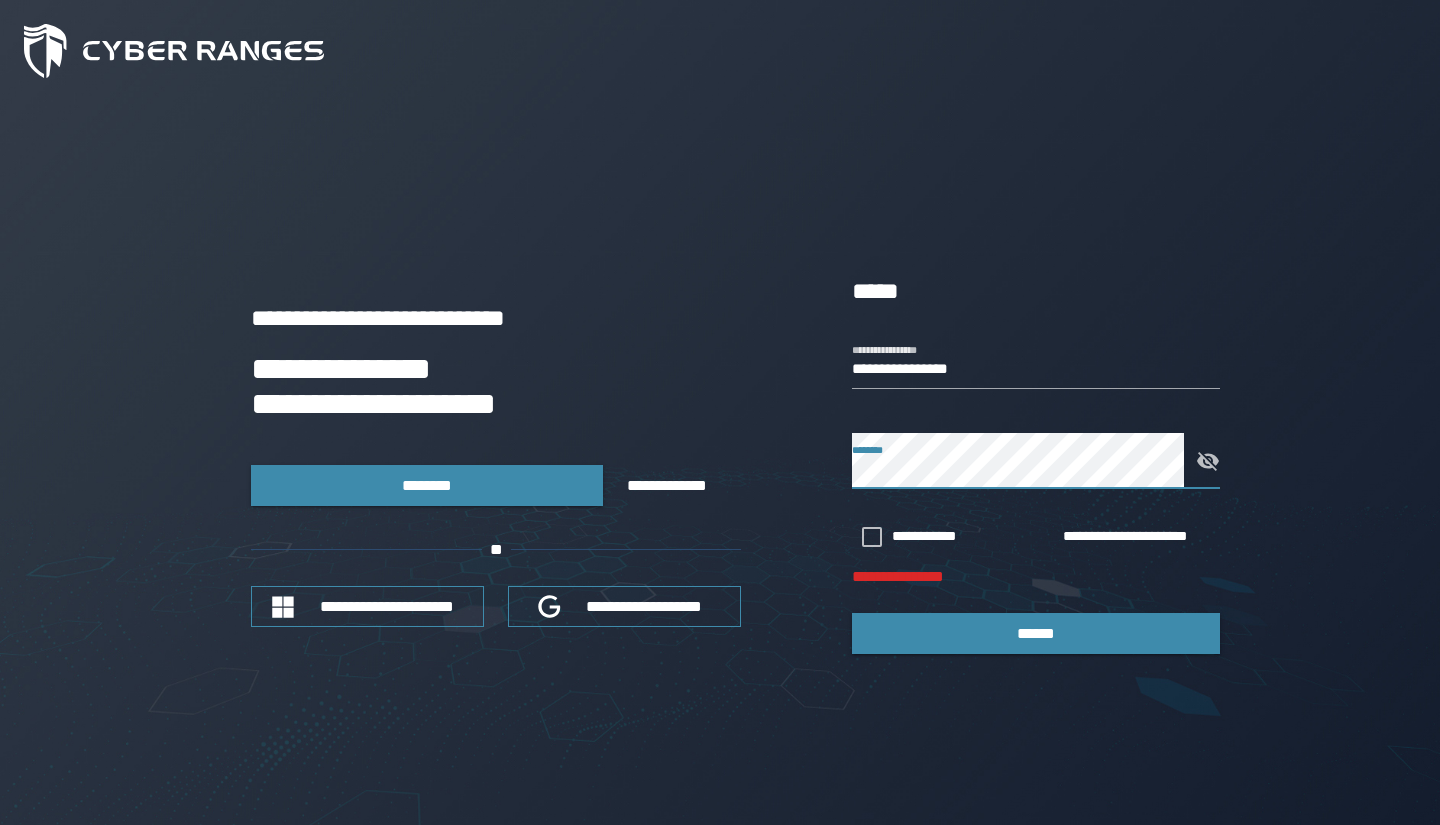 click 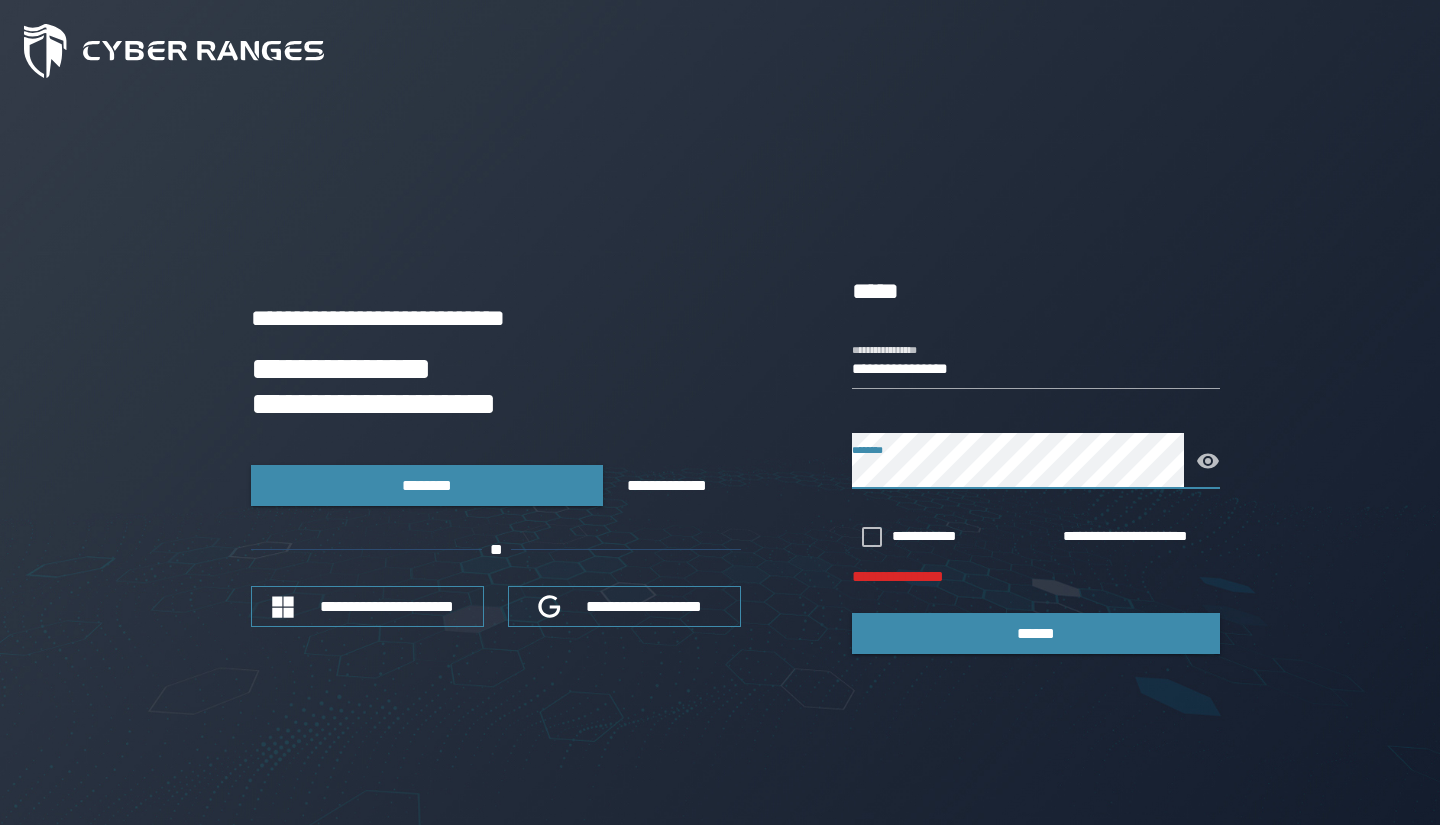 click on "[FIRST] [LAST] [EMAIL] [PHONE] [ADDRESS] [CITY] [STATE] [ZIP] [COUNTRY] [DATE] [COMPANY] [PRODUCT] [CARD_NUMBER]" at bounding box center [720, 463] 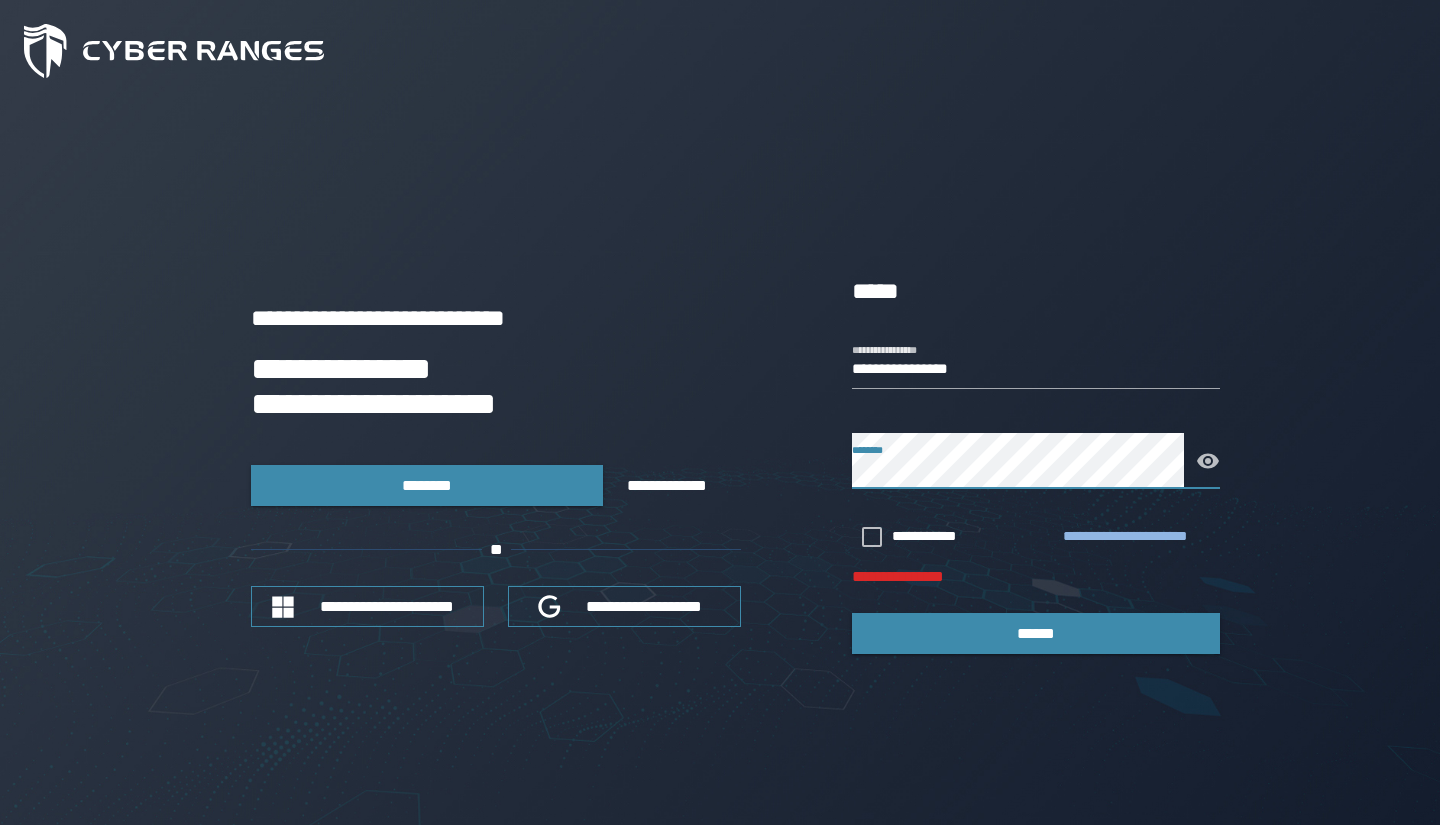 click on "**********" at bounding box center [1137, 537] 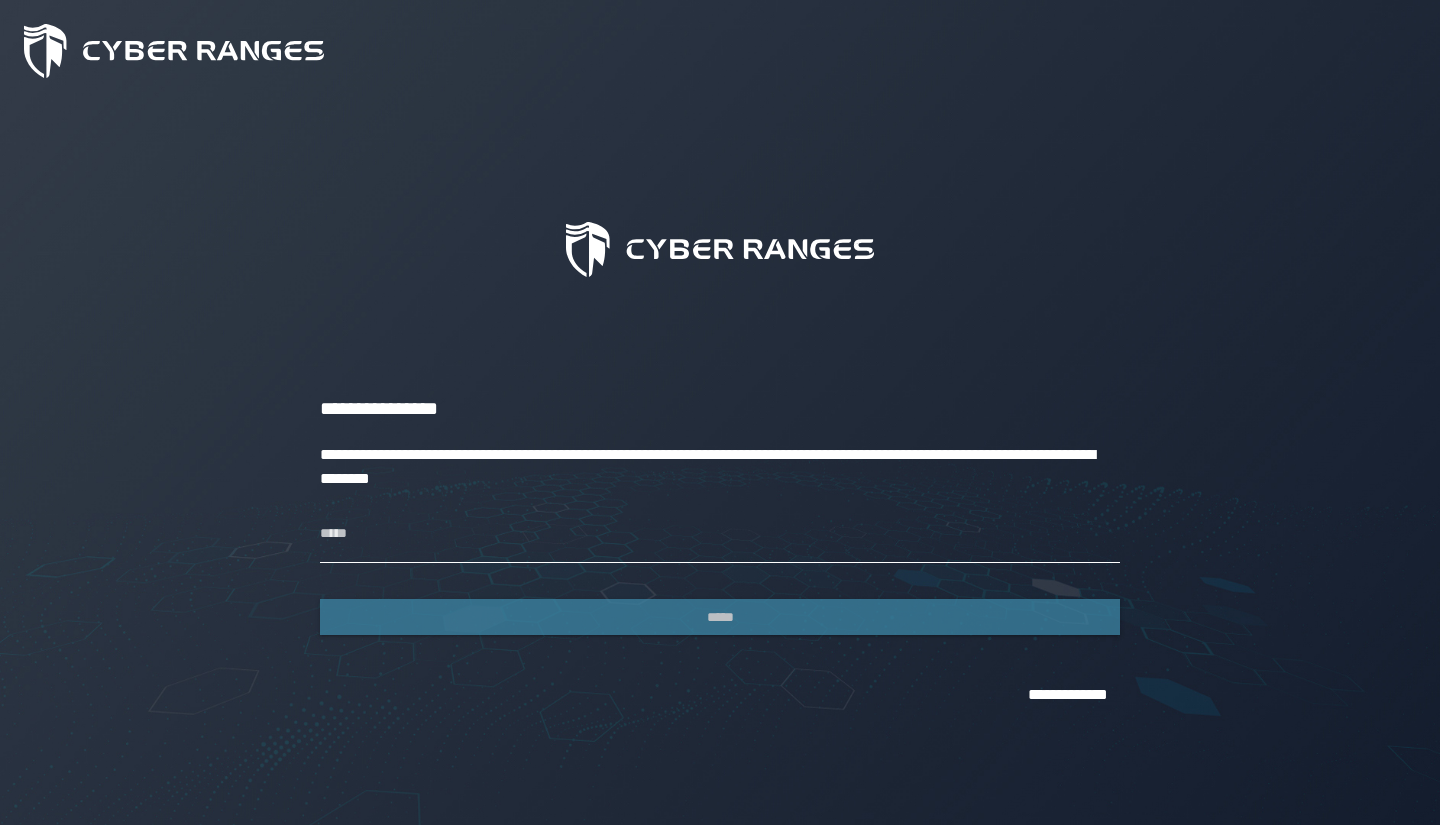 click on "*****" at bounding box center [720, 535] 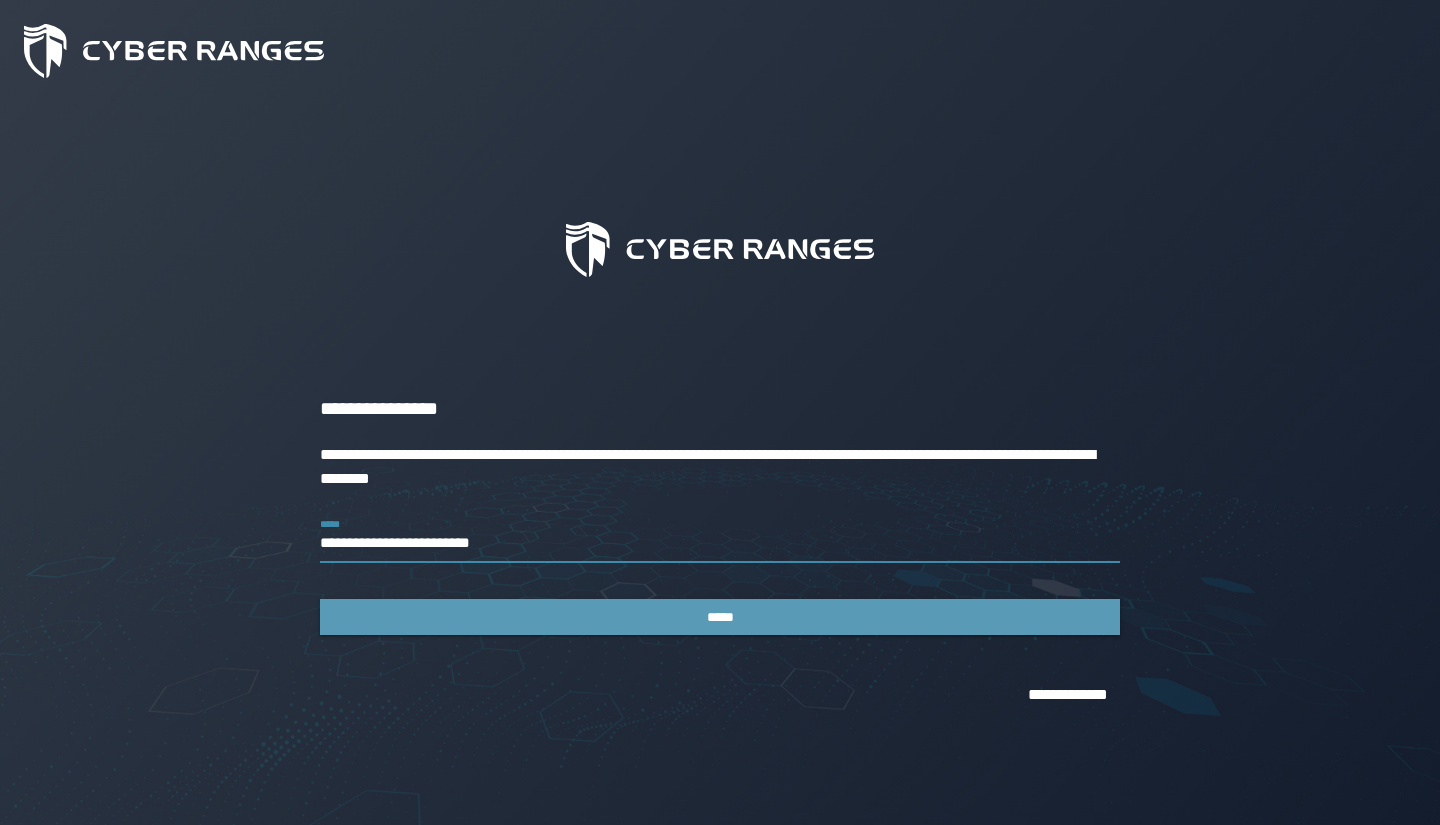 type on "**********" 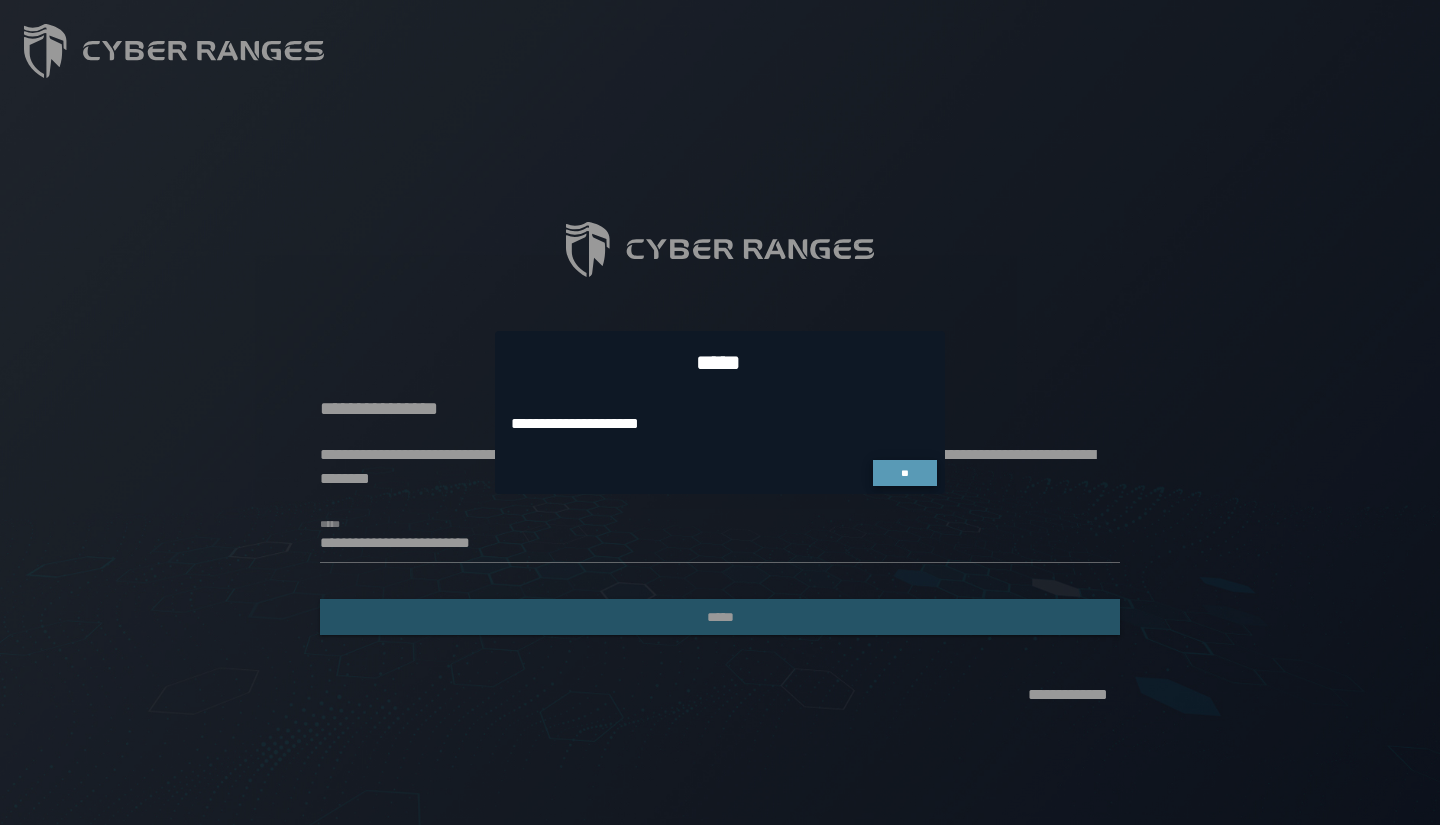 click on "**" at bounding box center [905, 473] 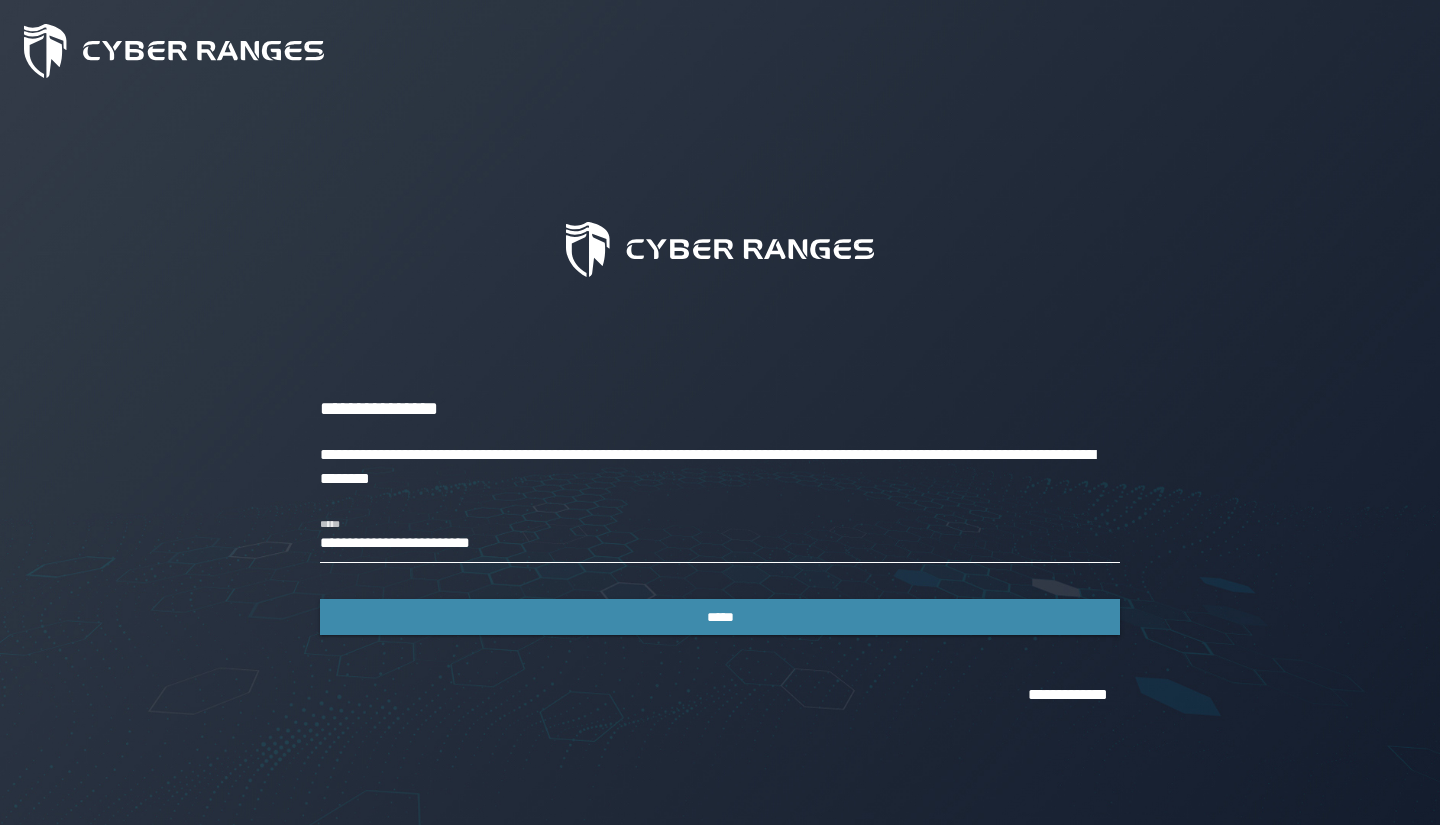 click on "**********" at bounding box center [720, 535] 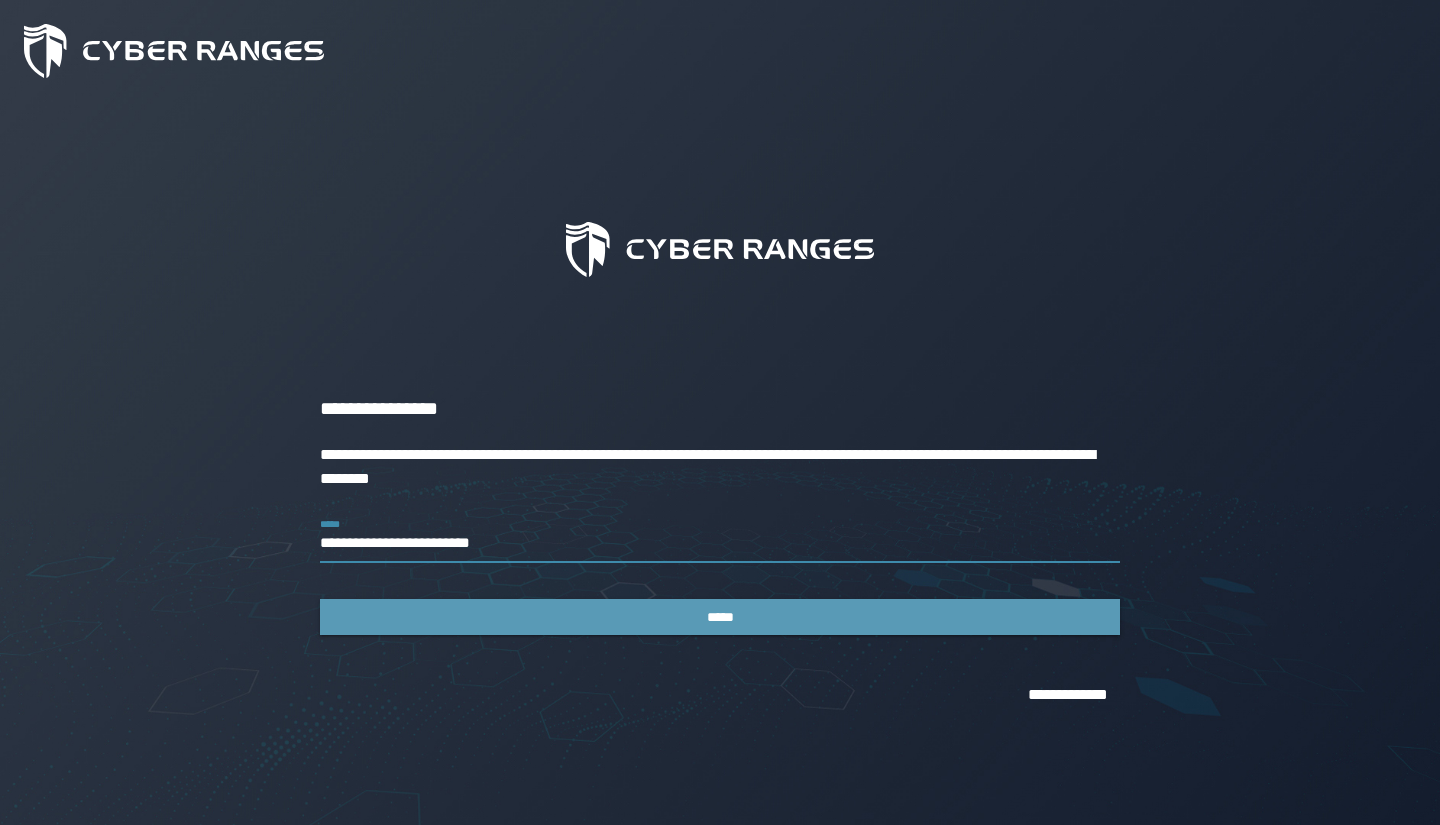 click on "*****" at bounding box center [720, 617] 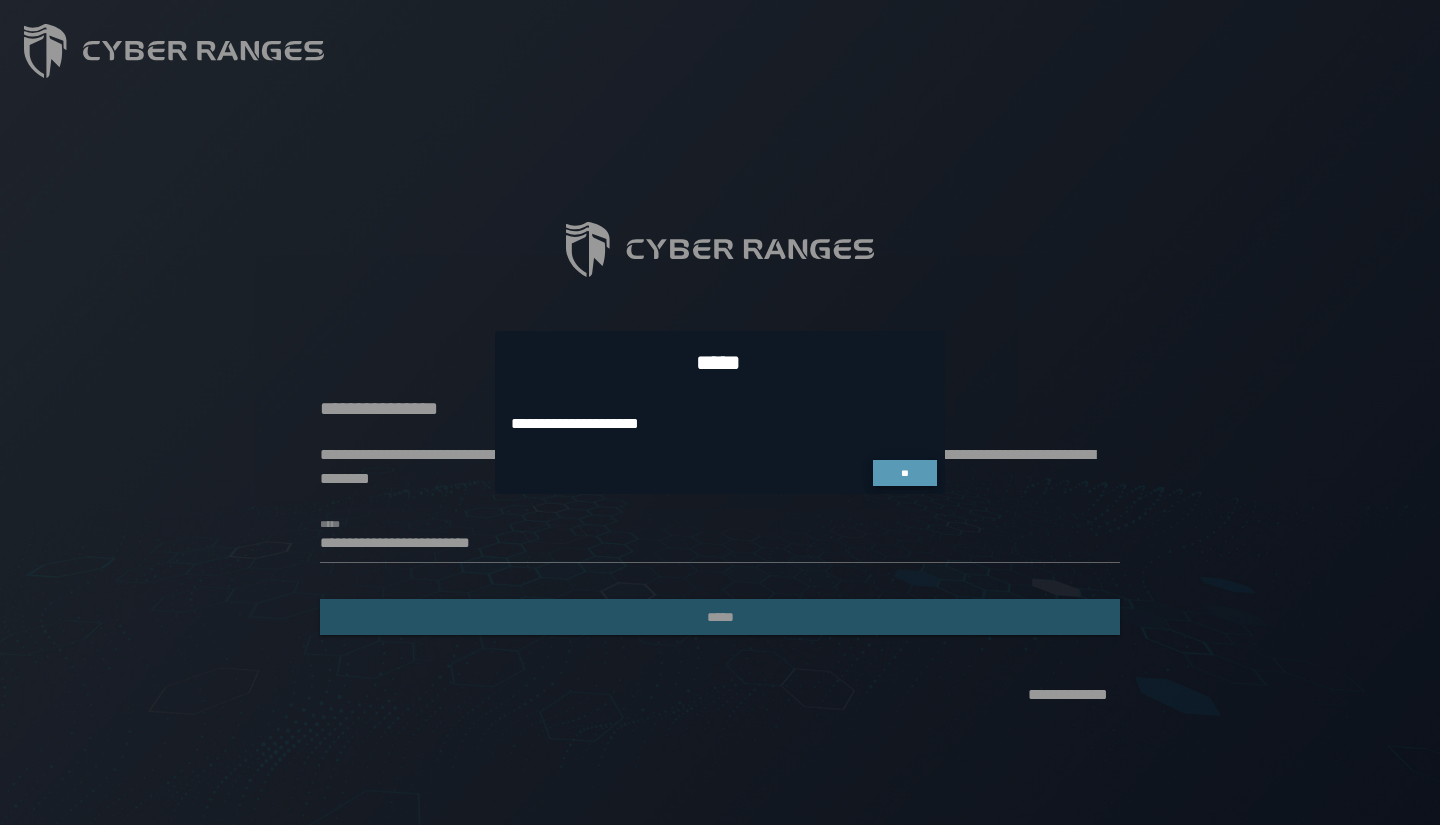 click on "**" at bounding box center (904, 473) 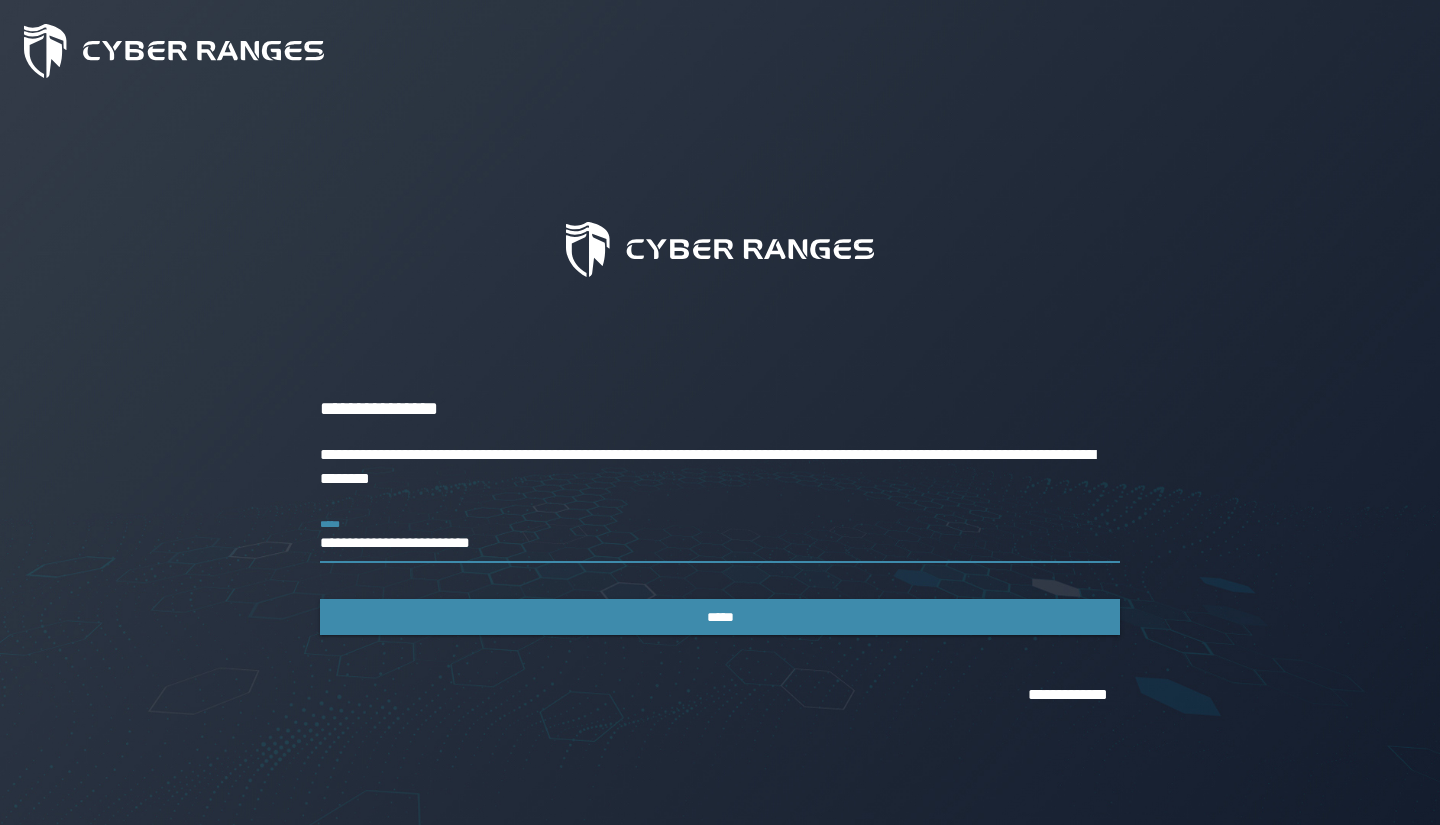drag, startPoint x: 522, startPoint y: 549, endPoint x: 311, endPoint y: 569, distance: 211.94576 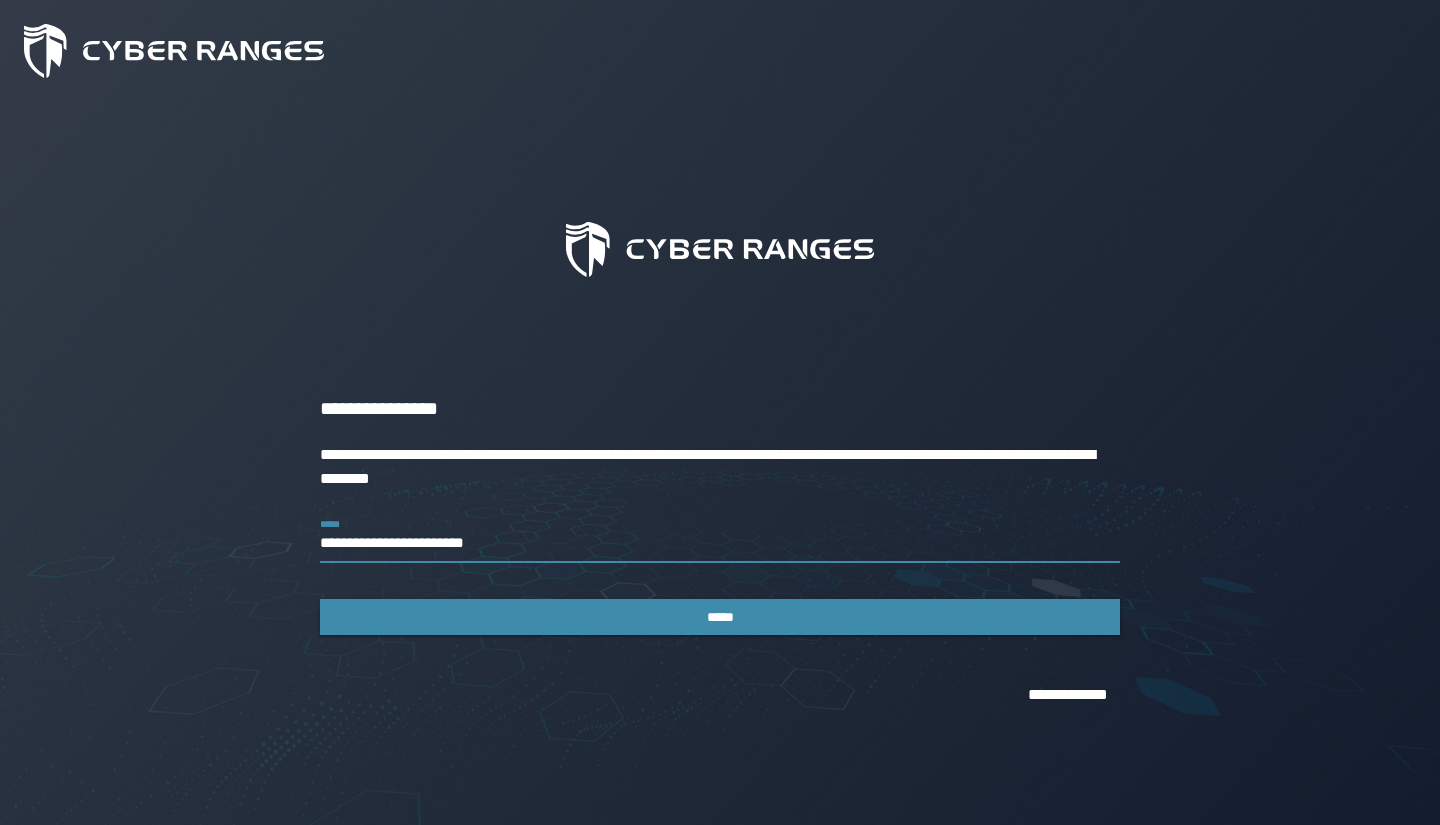 type on "**********" 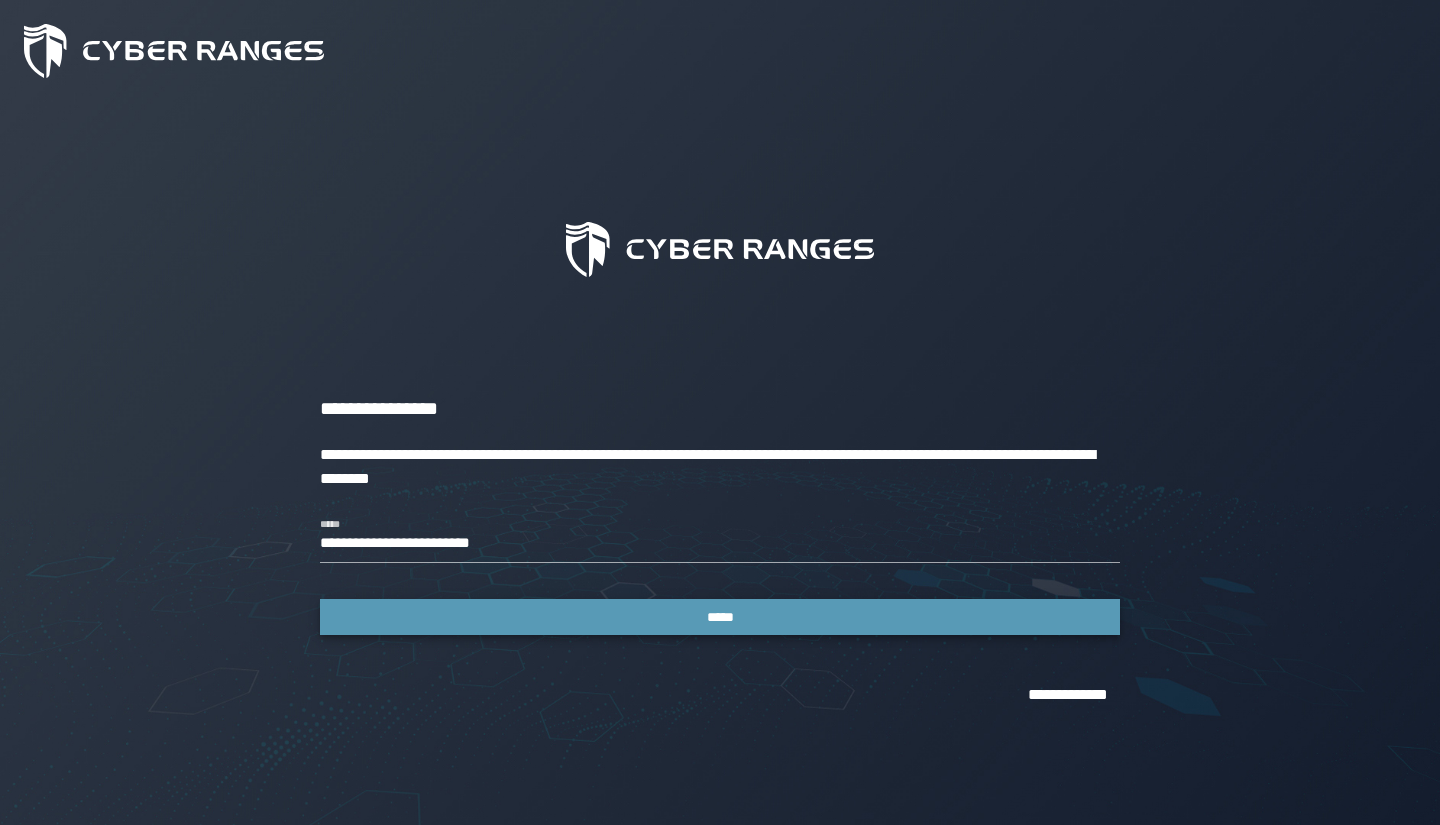 click on "*****" at bounding box center (720, 617) 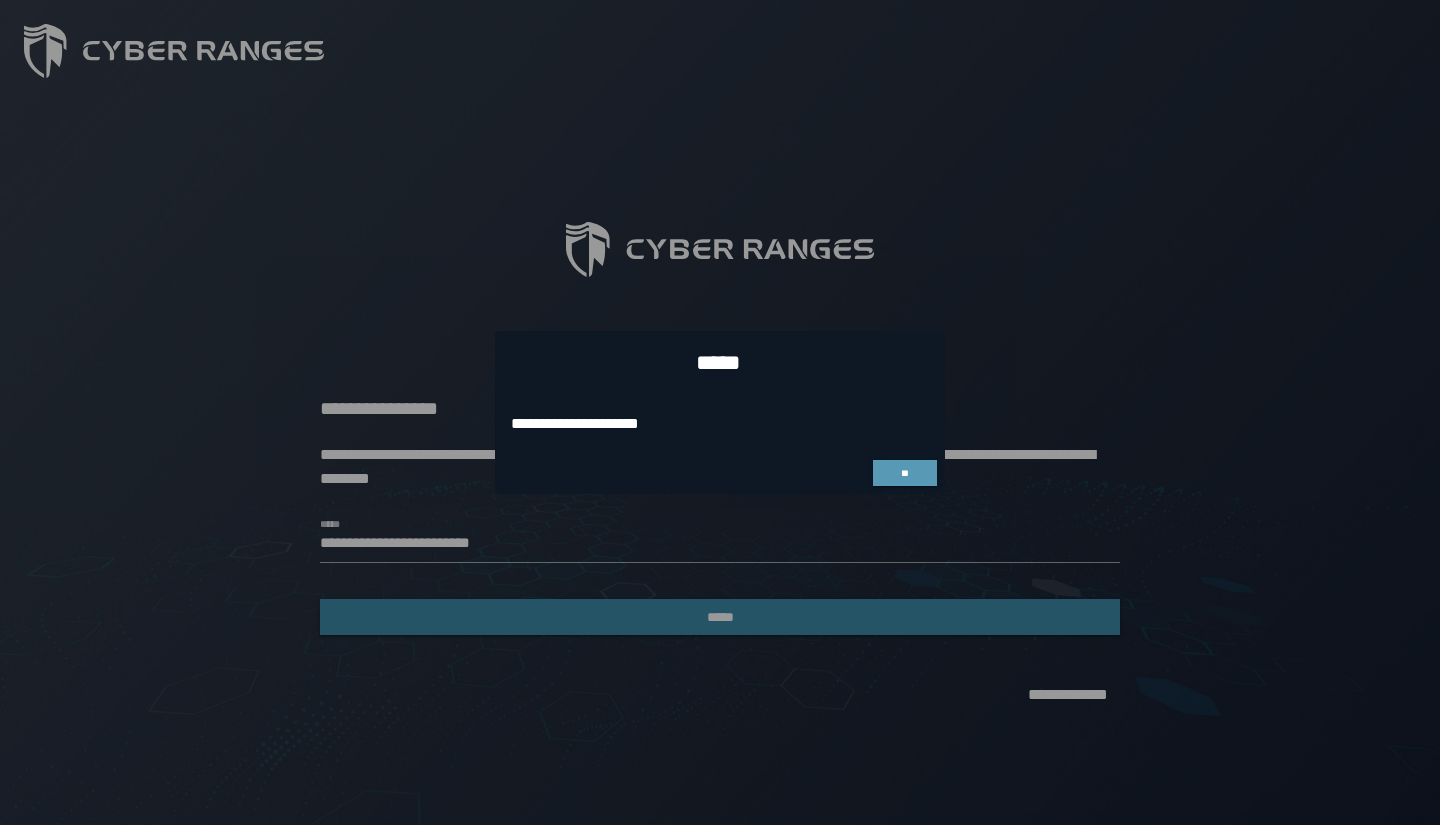 click on "**" at bounding box center (905, 473) 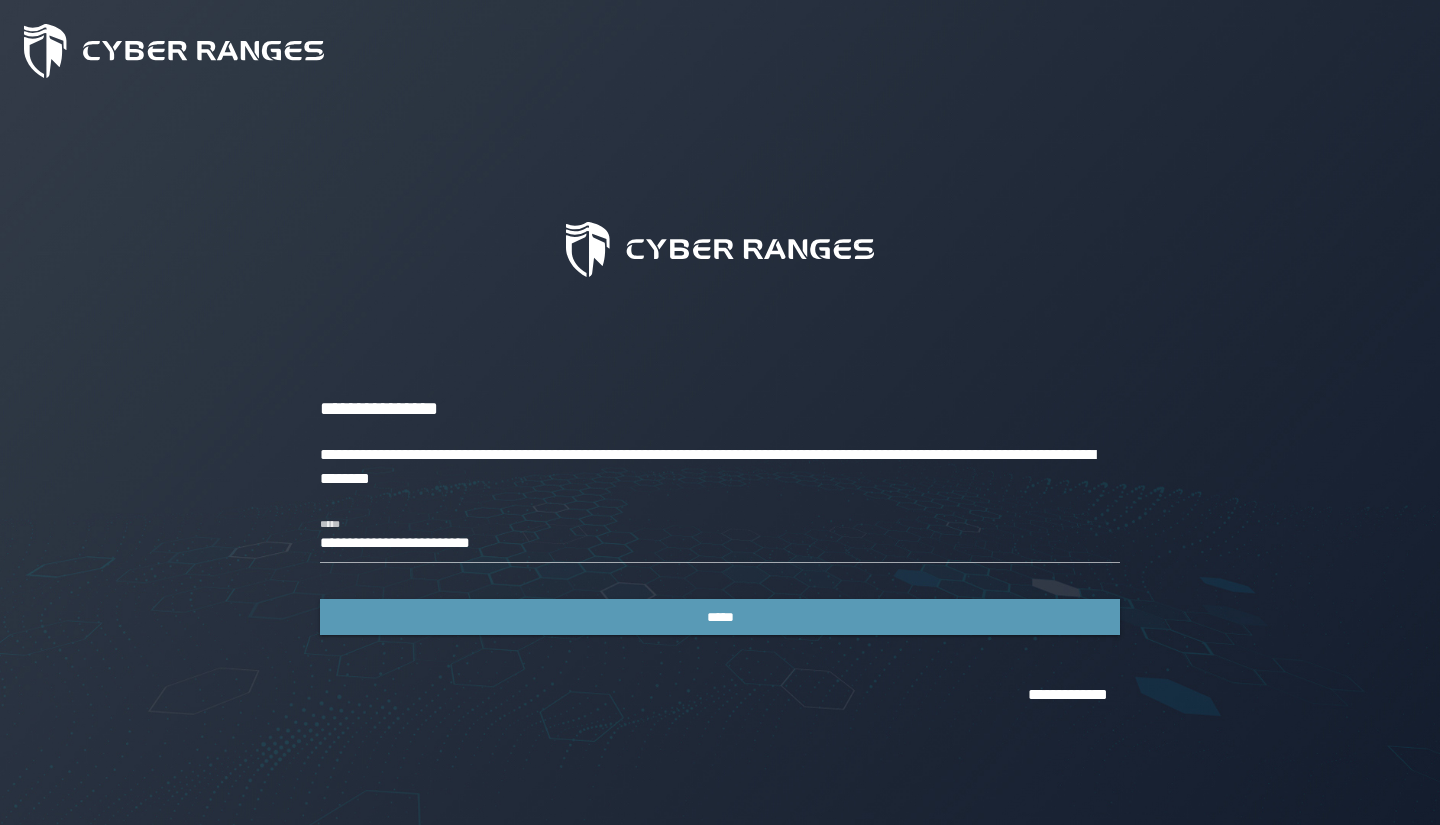 click on "*****" at bounding box center (720, 617) 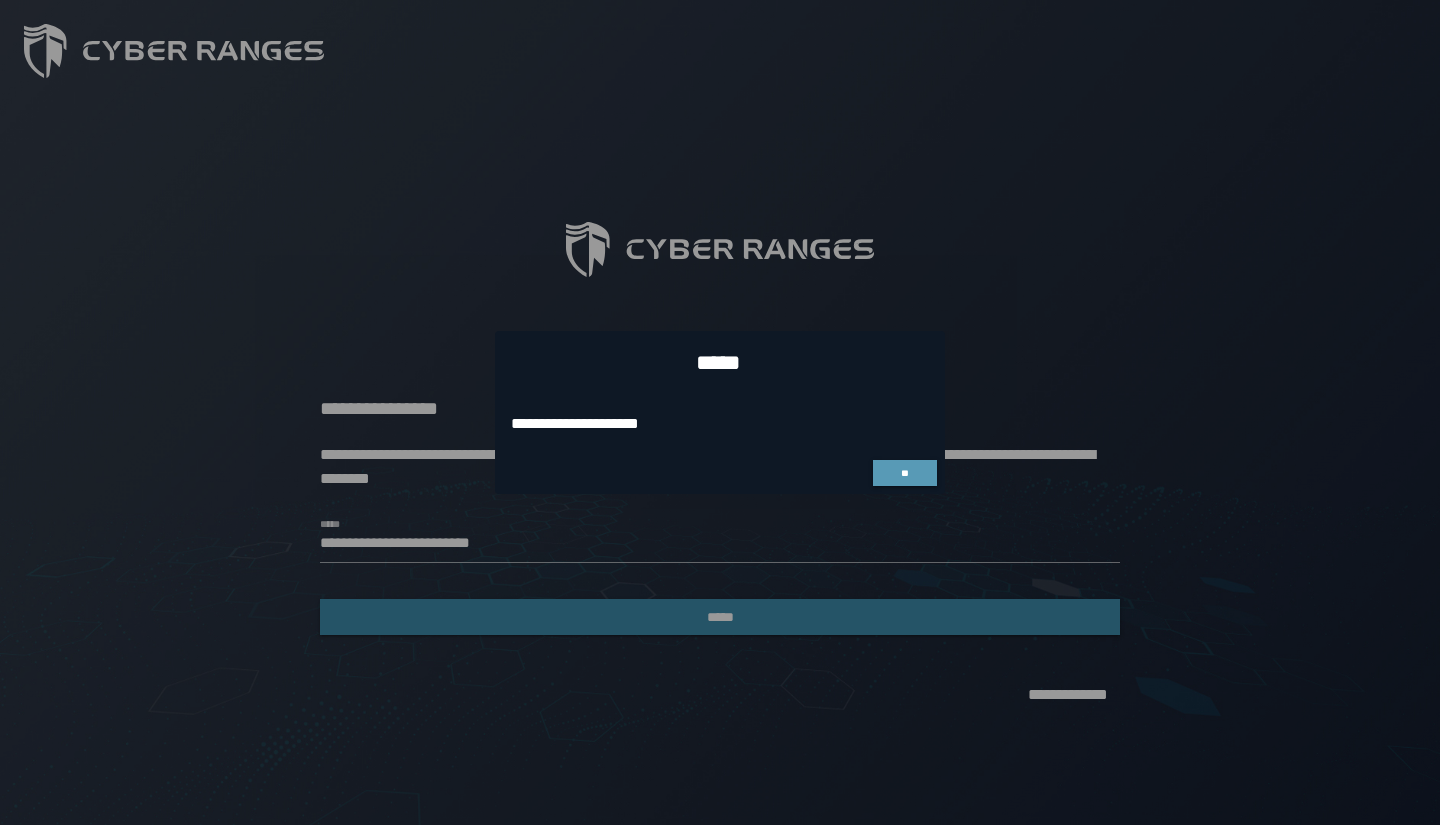 click on "**" at bounding box center (905, 473) 